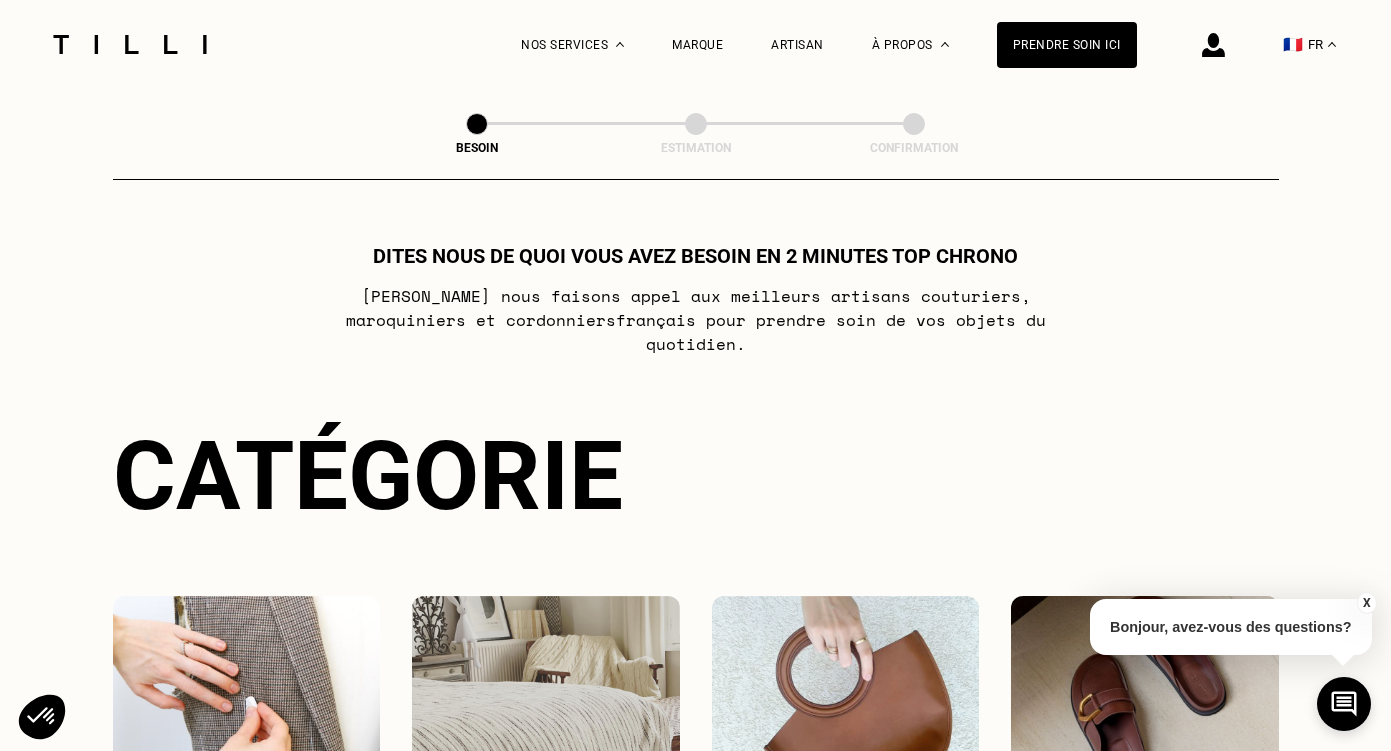 select on "FR" 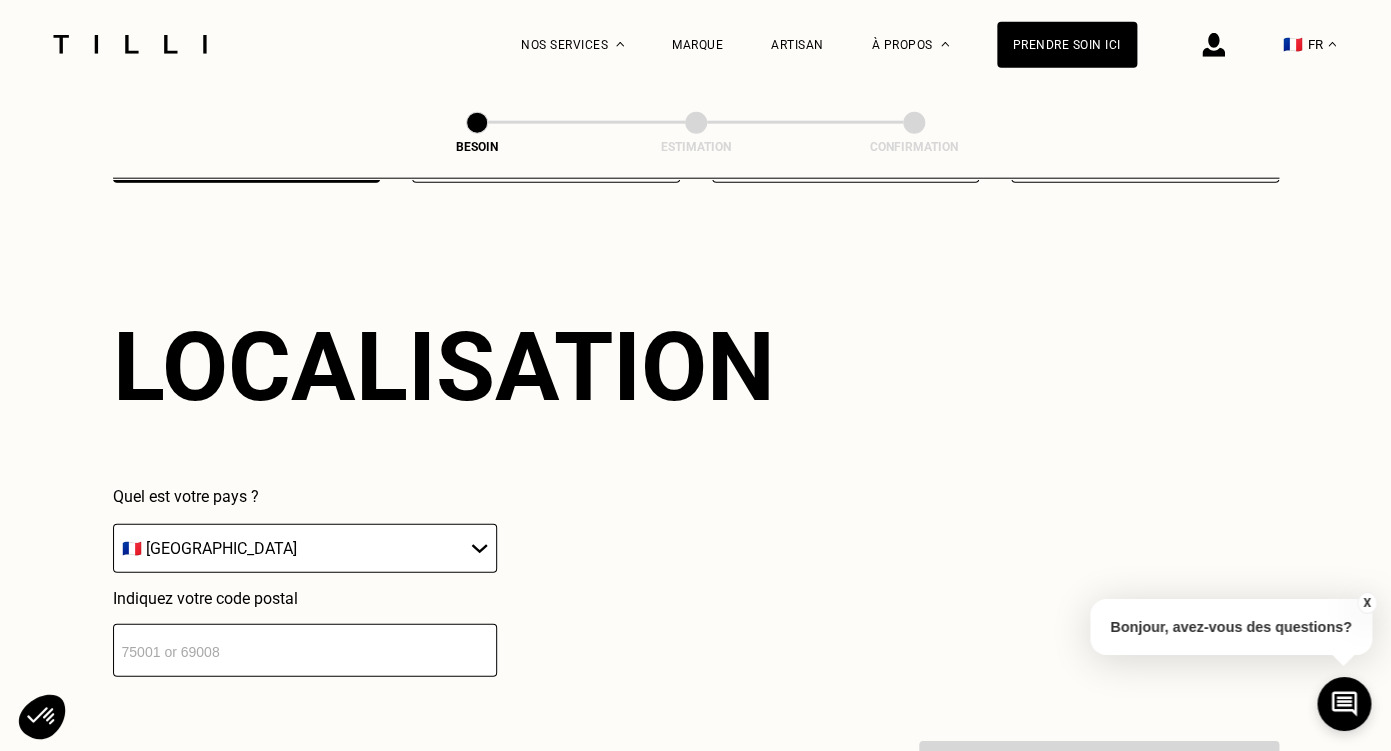 scroll, scrollTop: 1738, scrollLeft: 0, axis: vertical 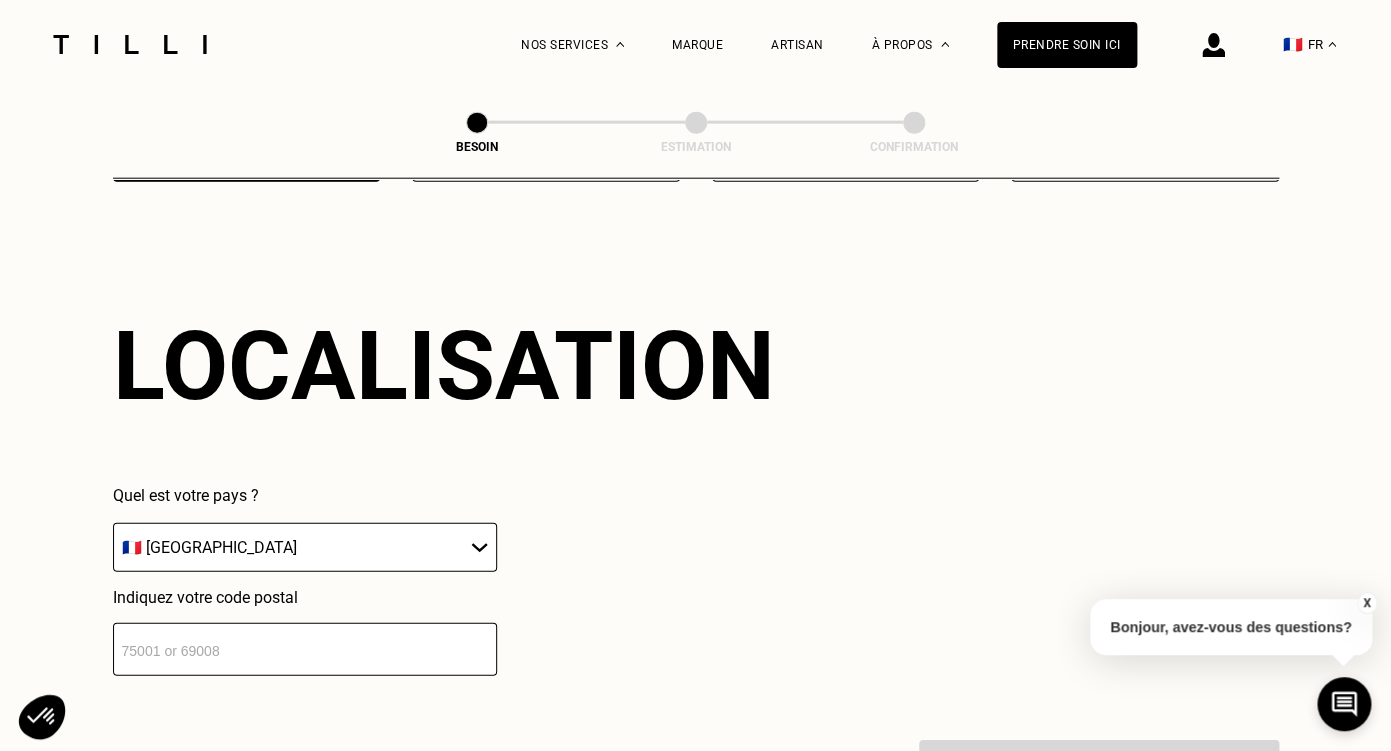click at bounding box center (305, 649) 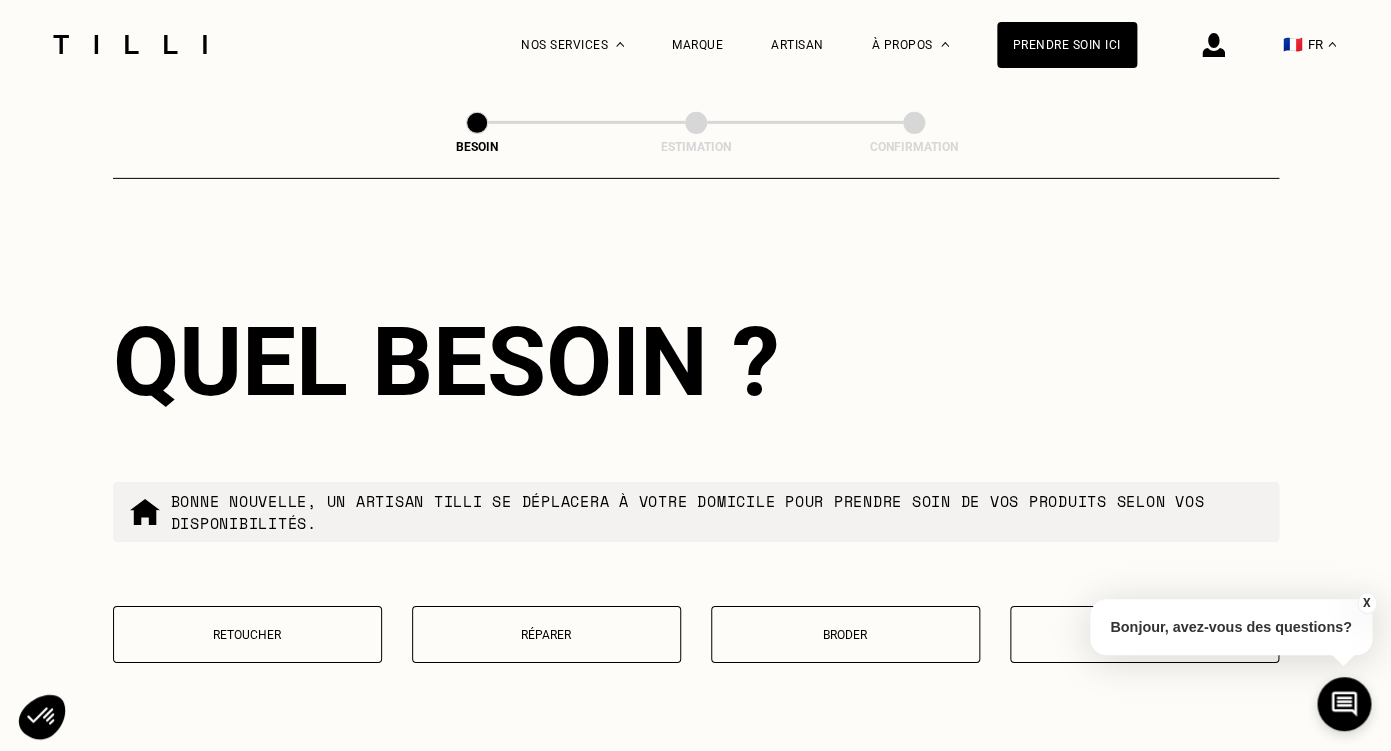 scroll, scrollTop: 2463, scrollLeft: 0, axis: vertical 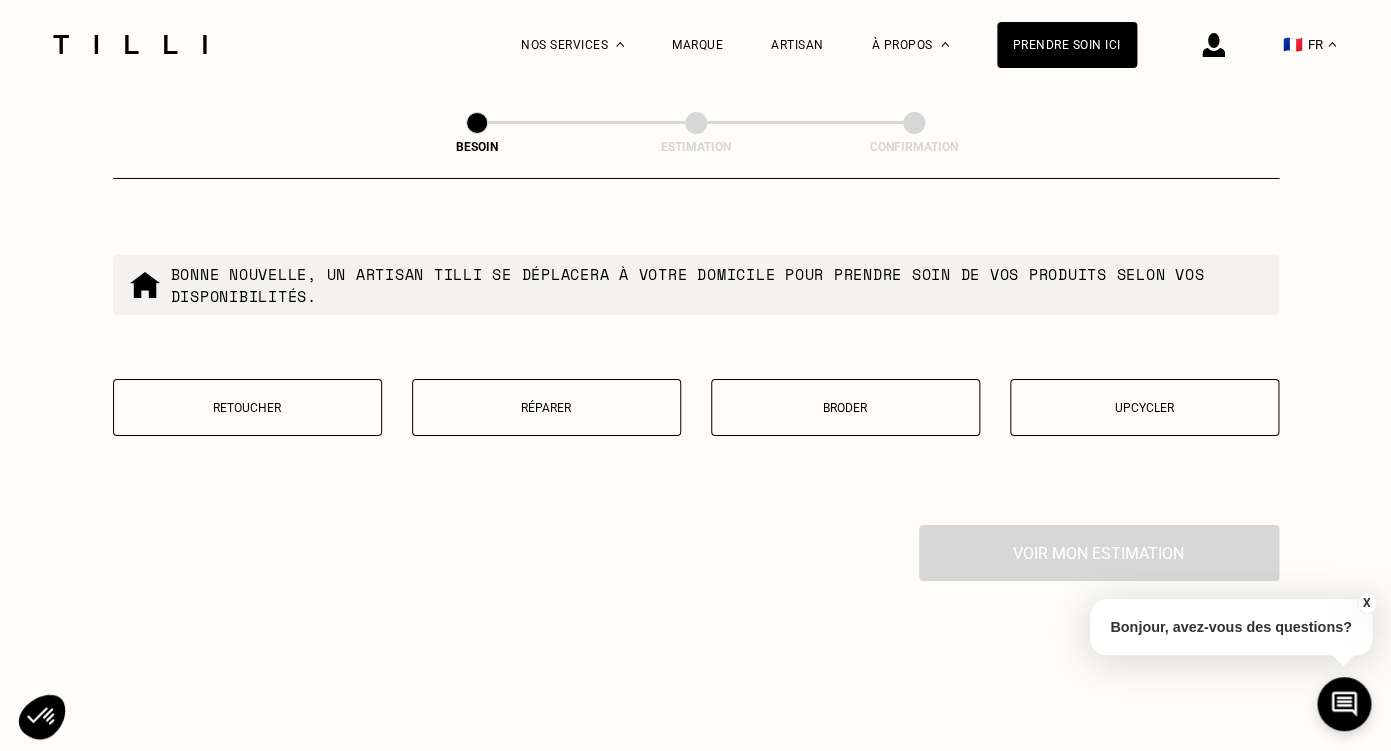 type on "93500" 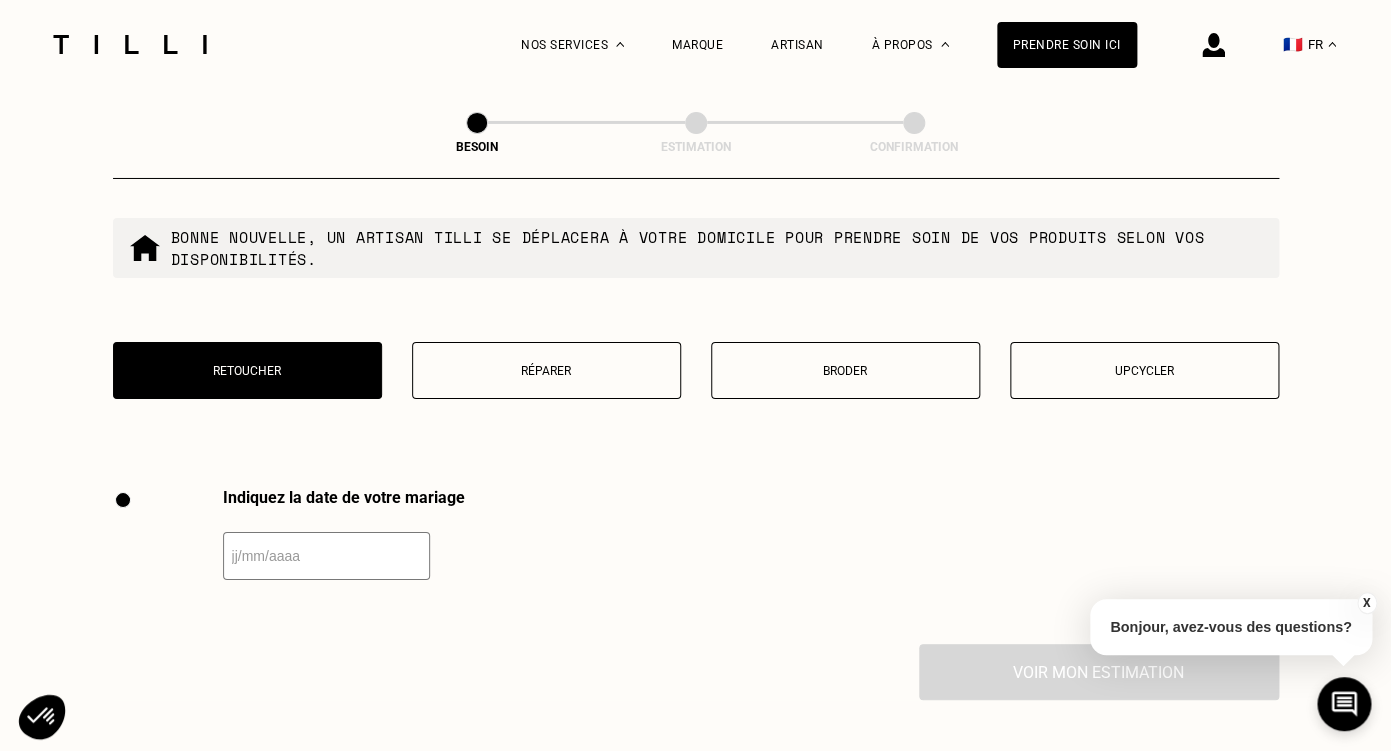 scroll, scrollTop: 2496, scrollLeft: 0, axis: vertical 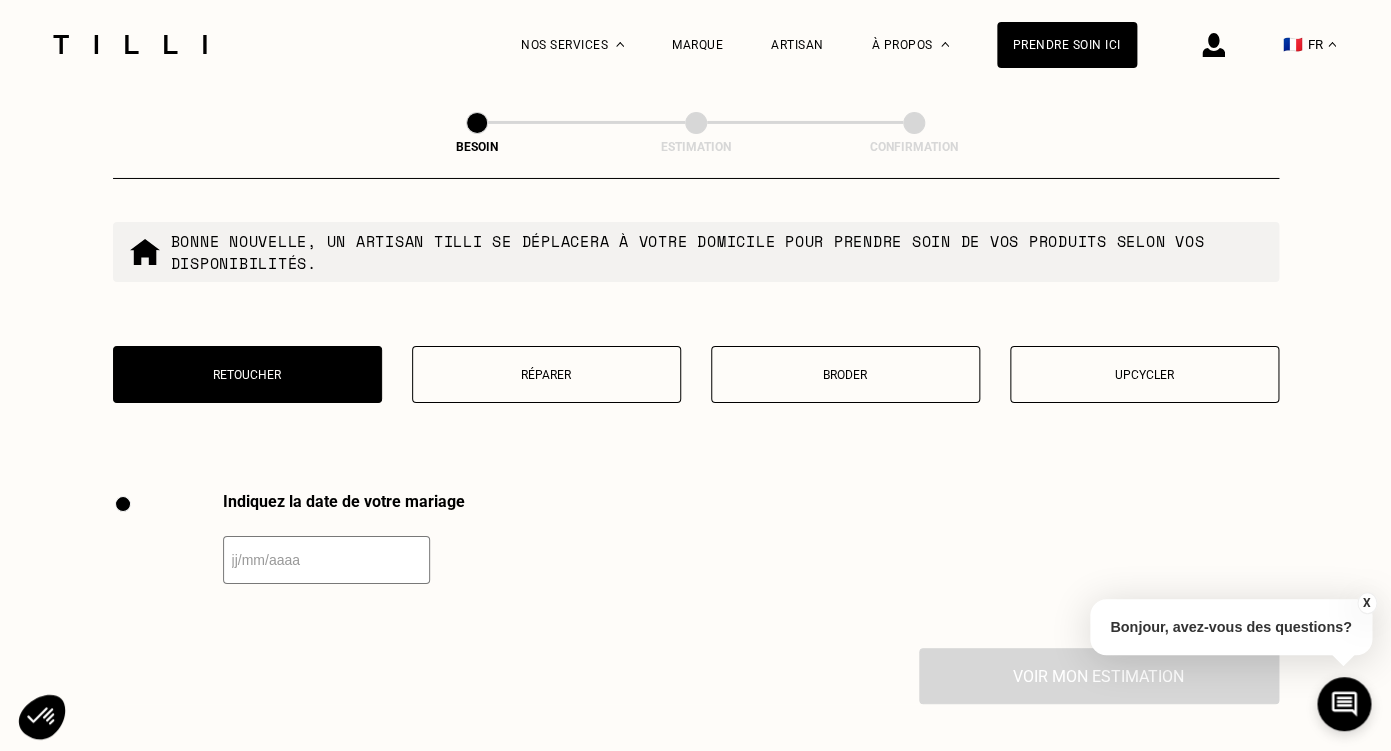 click on "Broder" at bounding box center (845, 375) 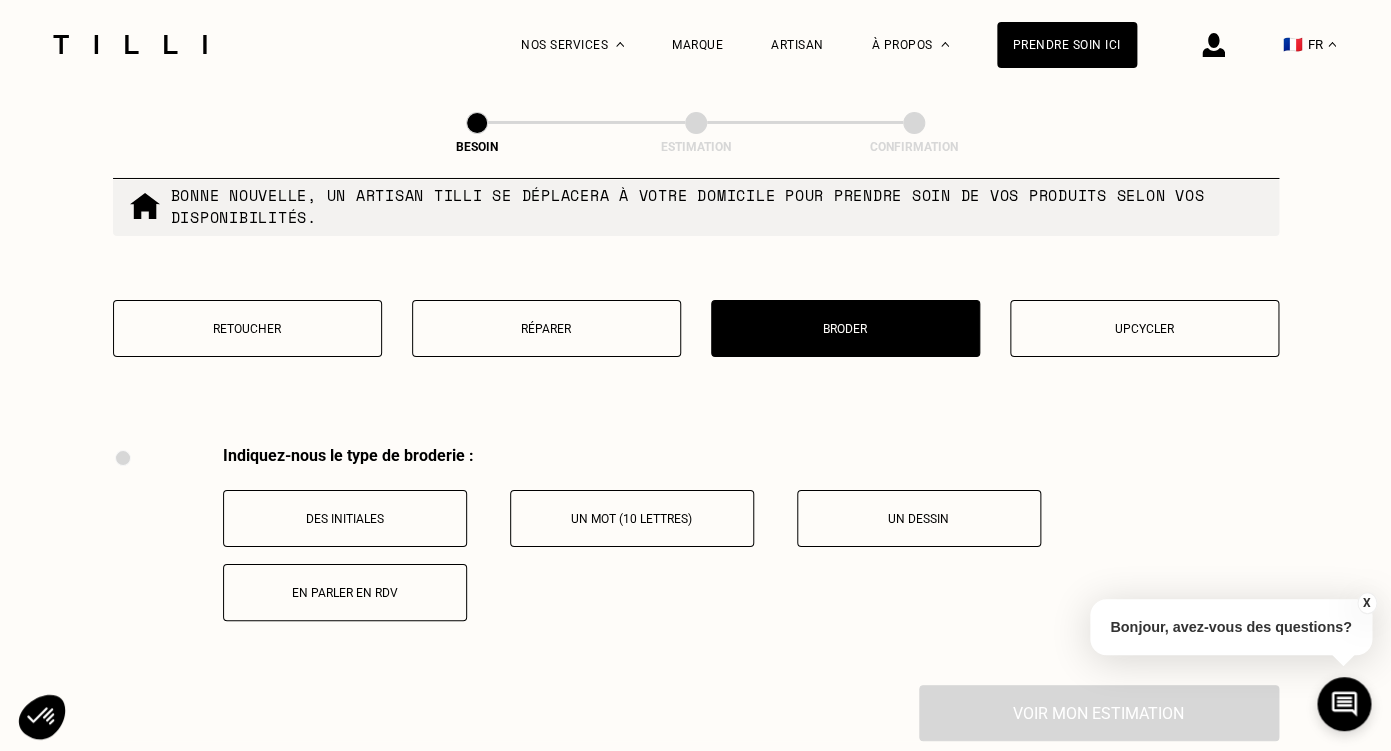 scroll, scrollTop: 2537, scrollLeft: 0, axis: vertical 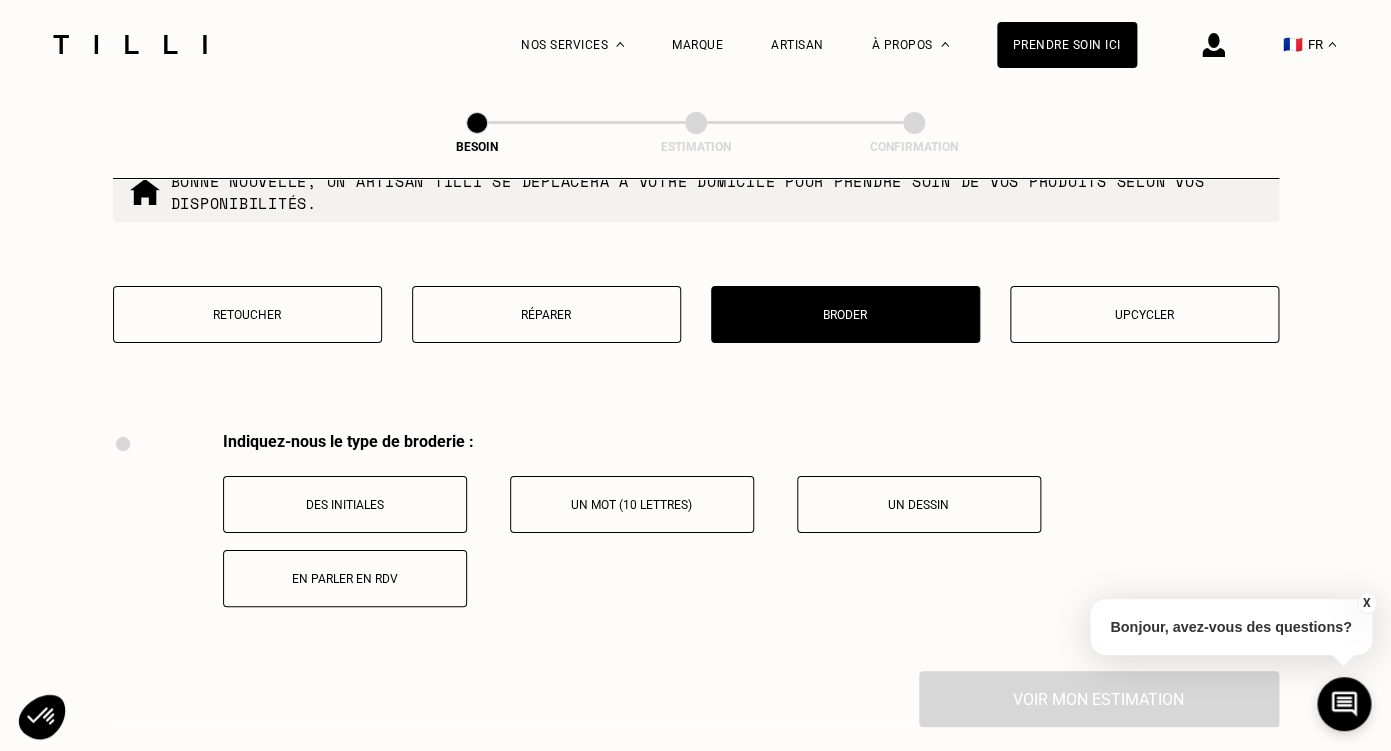 click on "Retoucher" at bounding box center (247, 314) 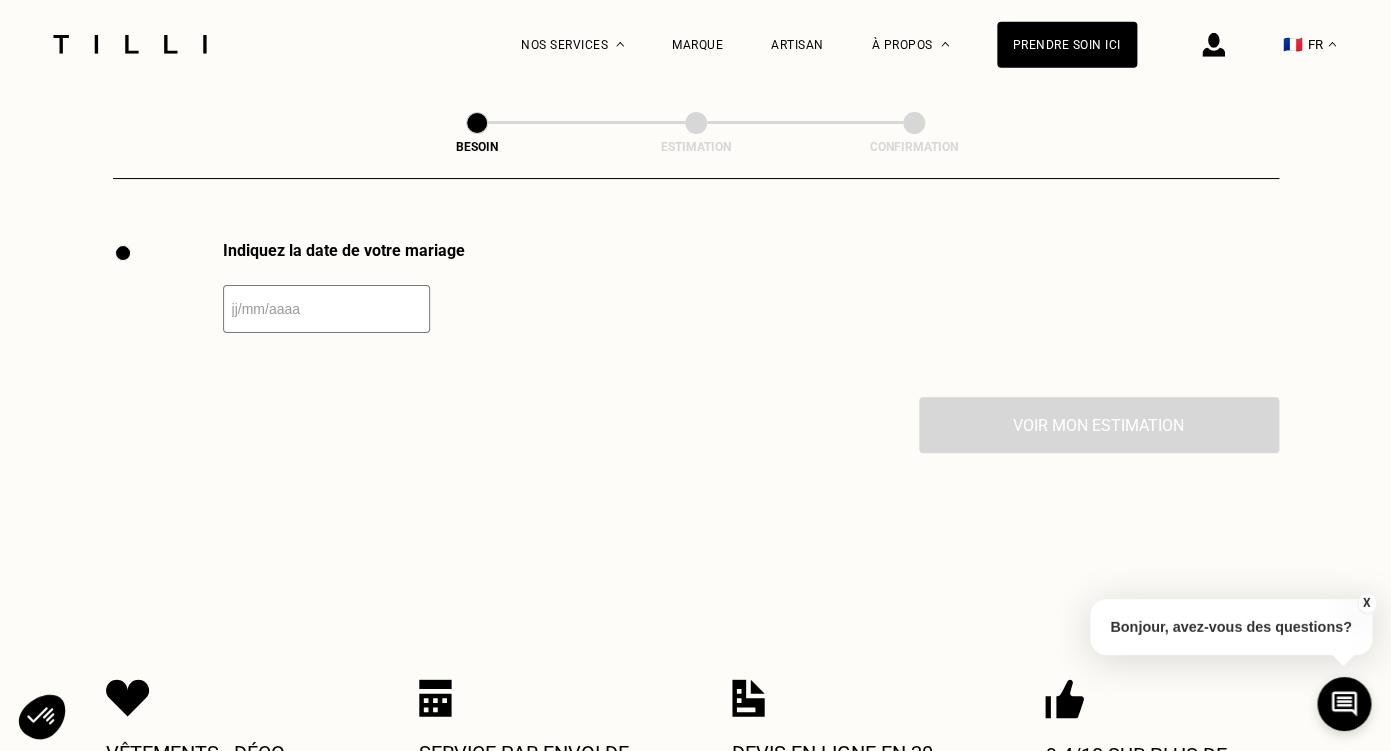 scroll, scrollTop: 2748, scrollLeft: 0, axis: vertical 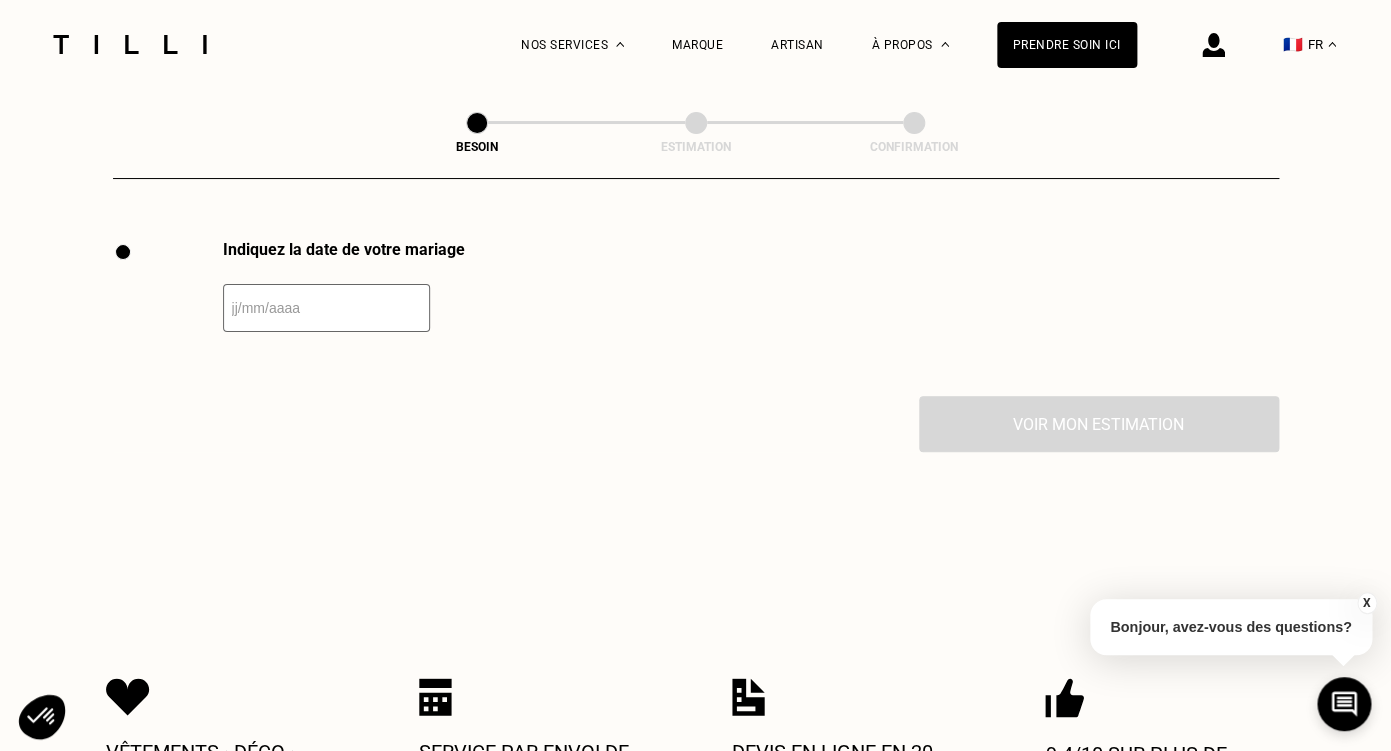 click at bounding box center [326, 308] 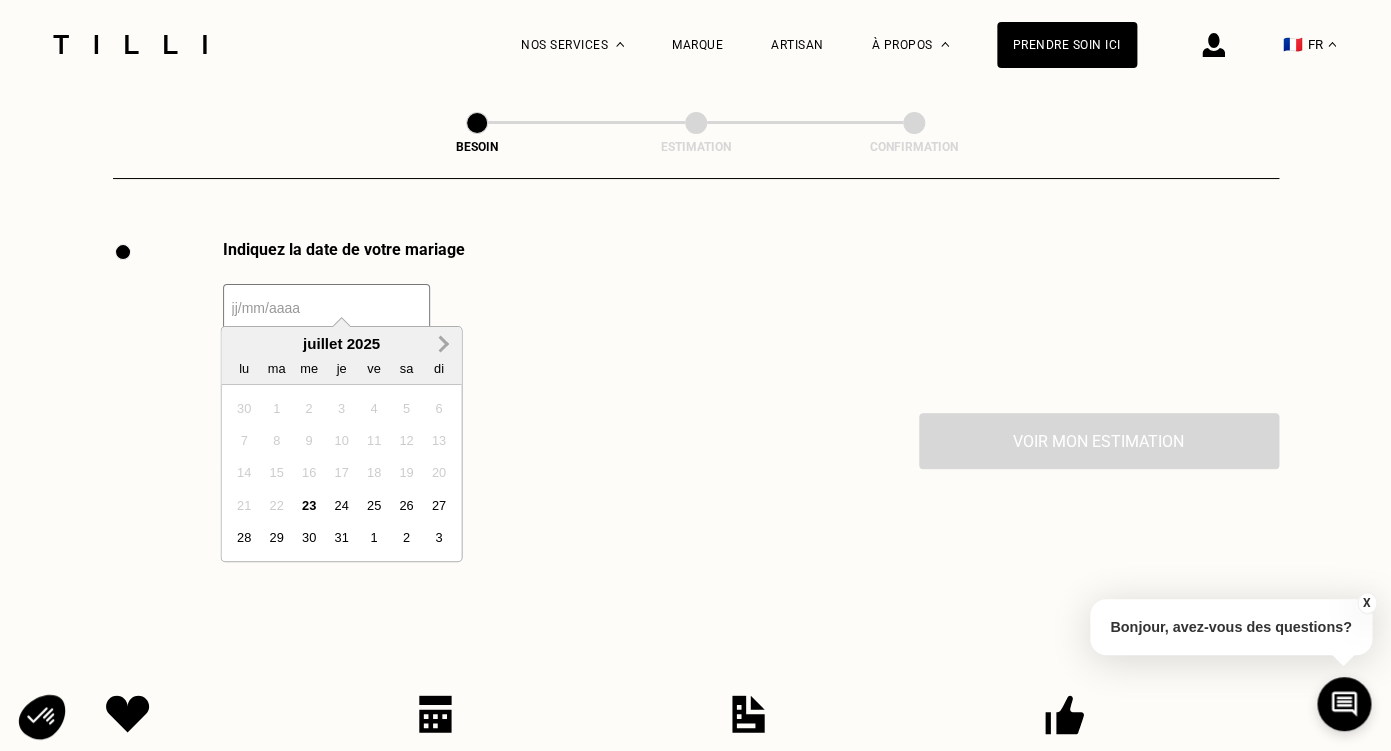 click on "Next Month" at bounding box center [444, 345] 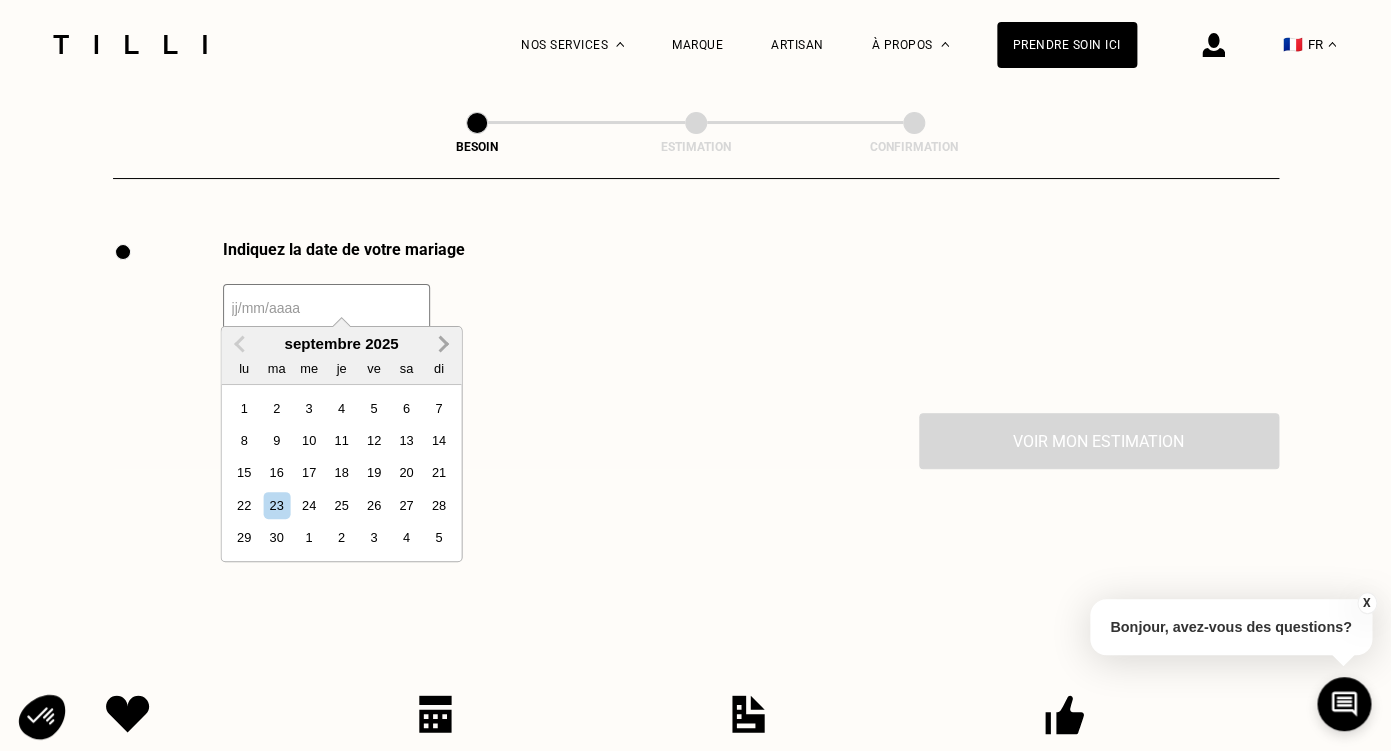 click on "Next Month" at bounding box center [444, 345] 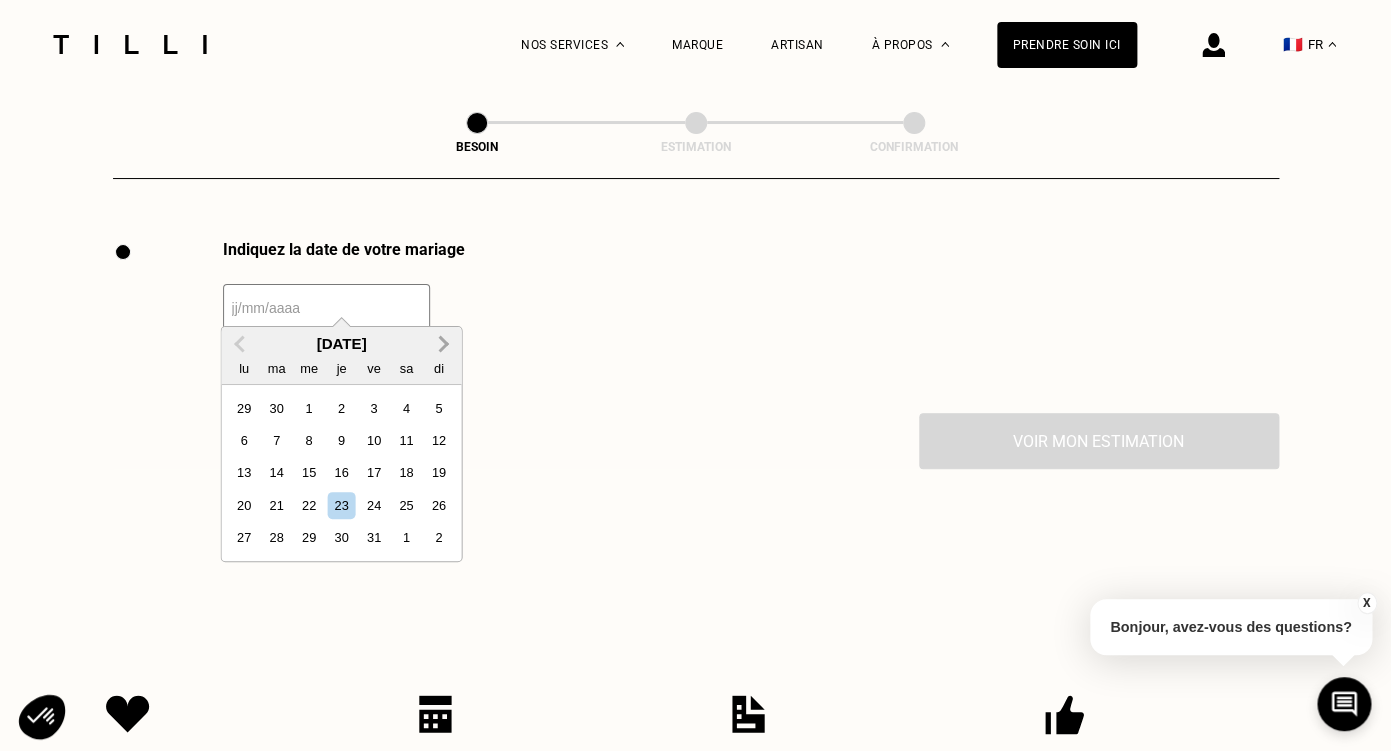 click on "Next Month" at bounding box center (444, 345) 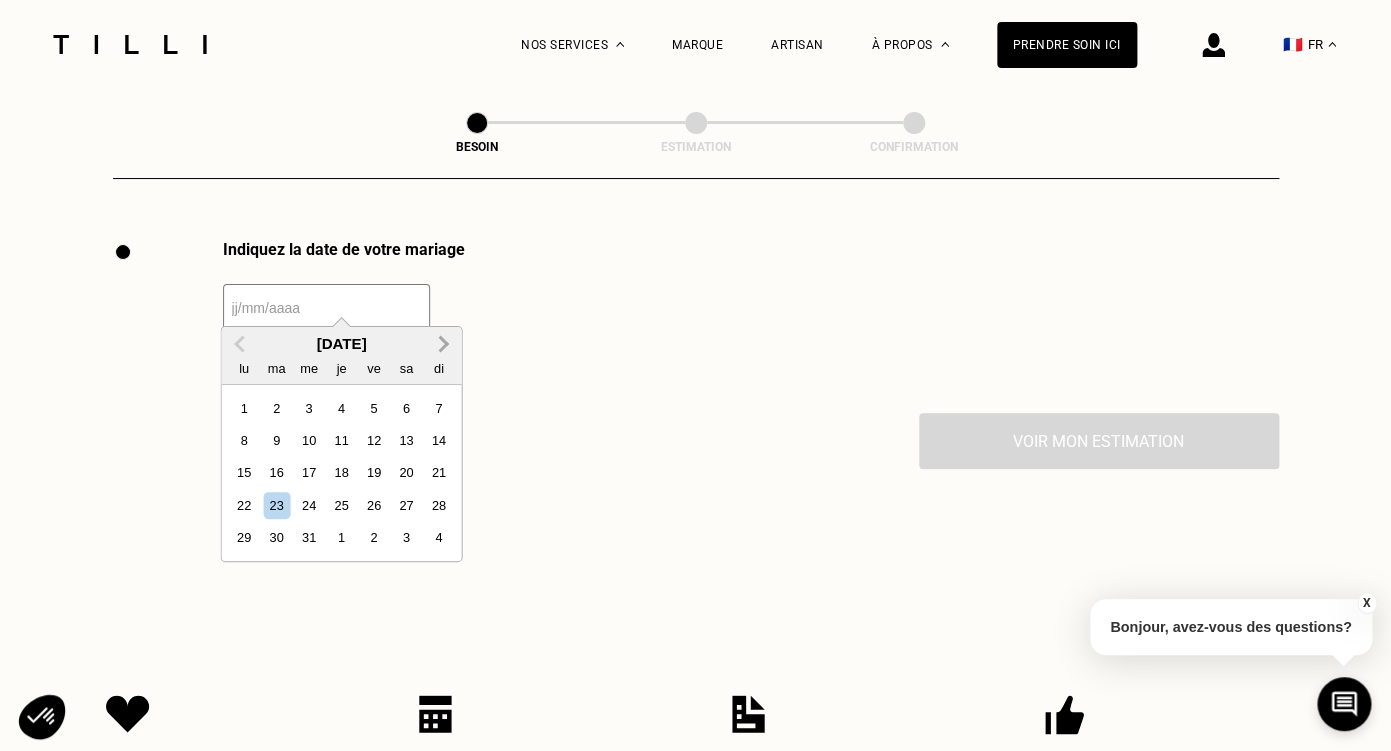 click on "Next Month" at bounding box center [444, 345] 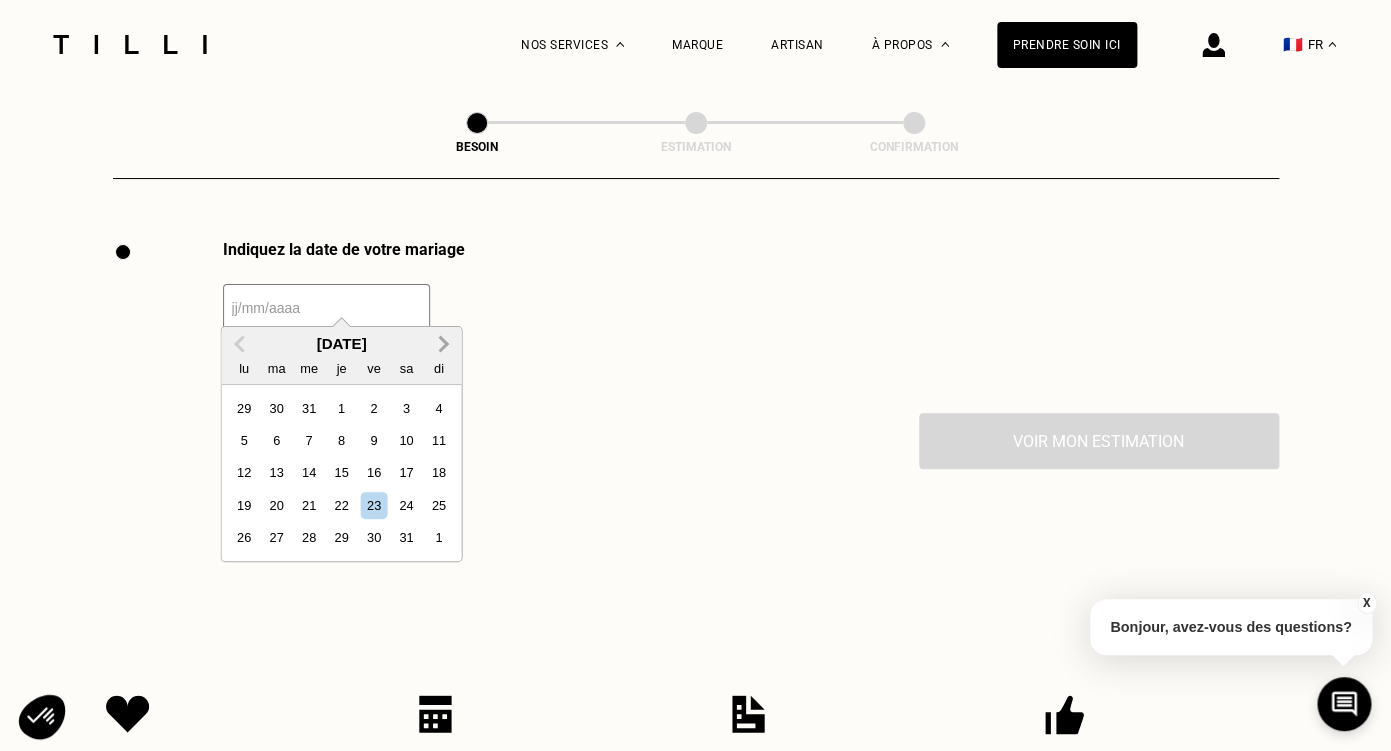 click on "Next Month" at bounding box center [444, 345] 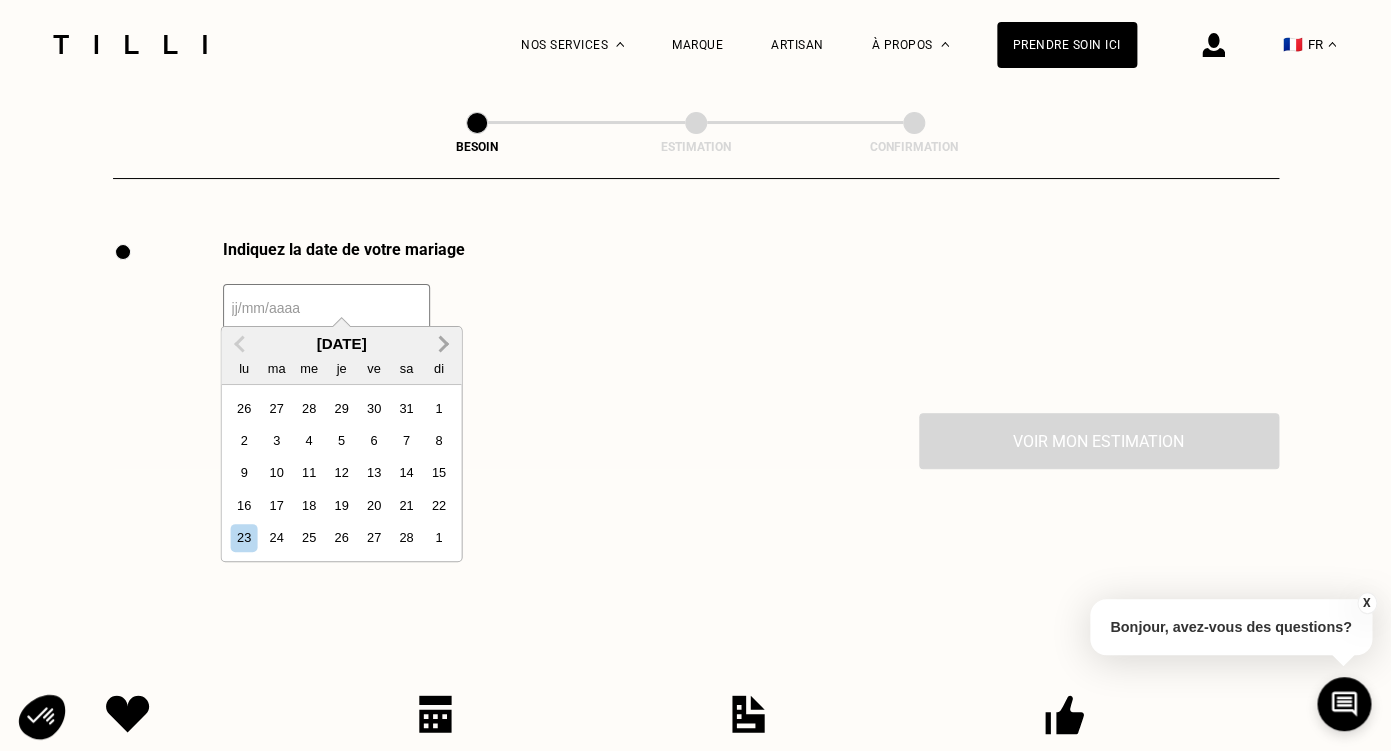 click on "Next Month" at bounding box center [444, 345] 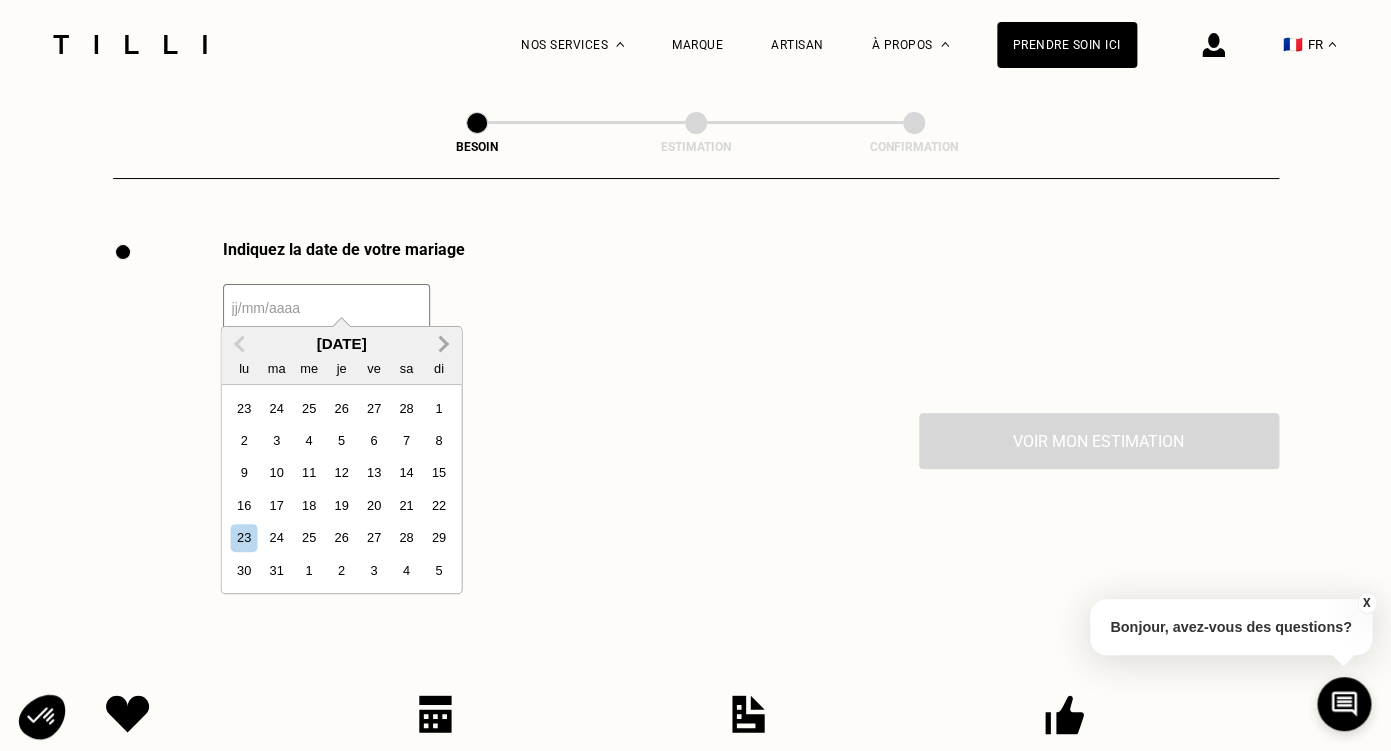 click on "Next Month" at bounding box center [444, 345] 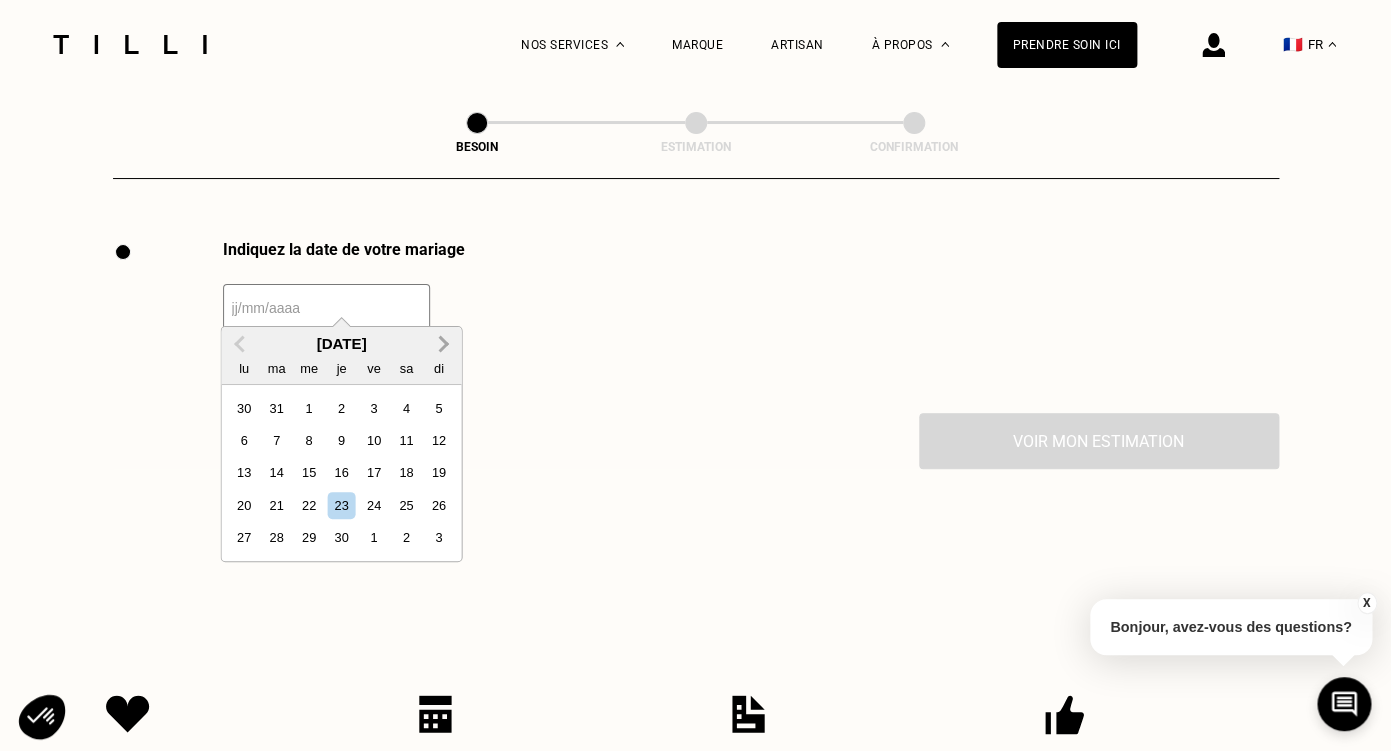 click on "Next Month" at bounding box center (444, 345) 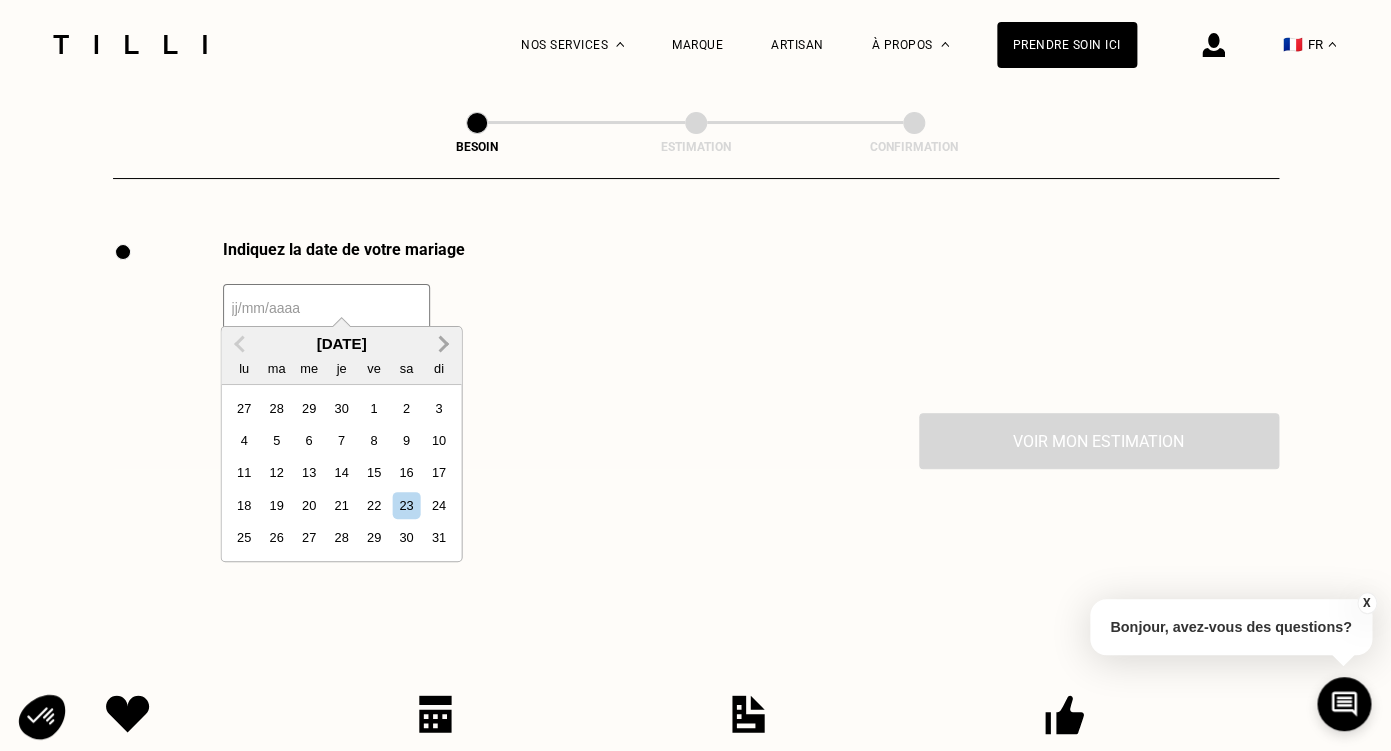 click on "Next Month" at bounding box center (444, 345) 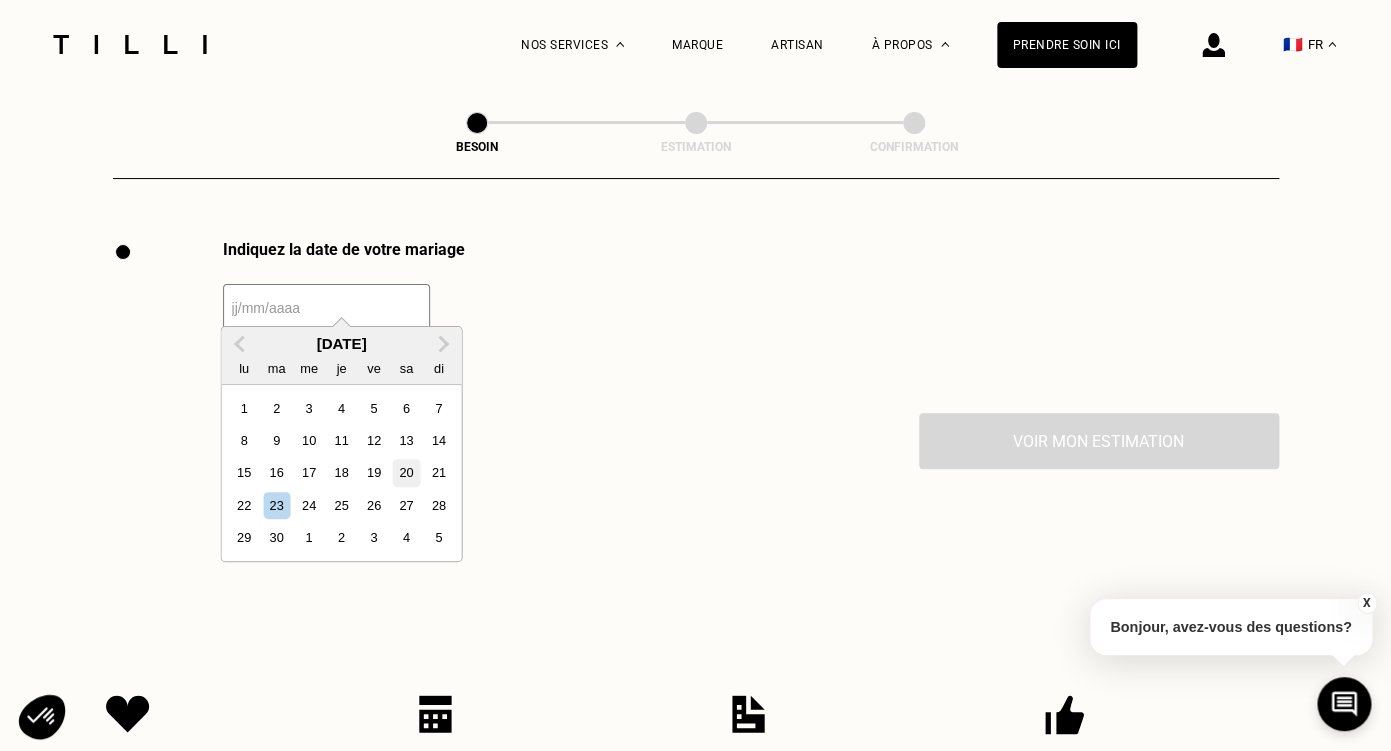 click on "20" at bounding box center (406, 472) 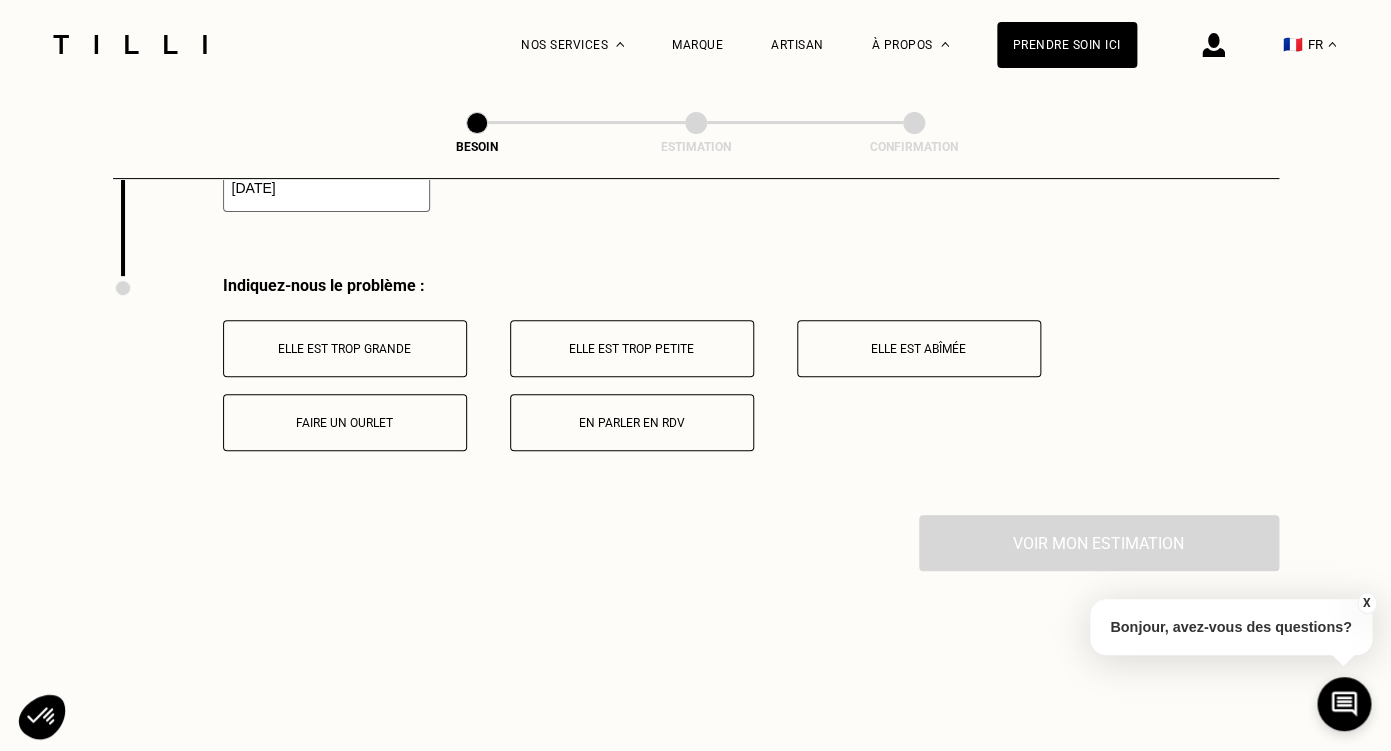 scroll, scrollTop: 2871, scrollLeft: 0, axis: vertical 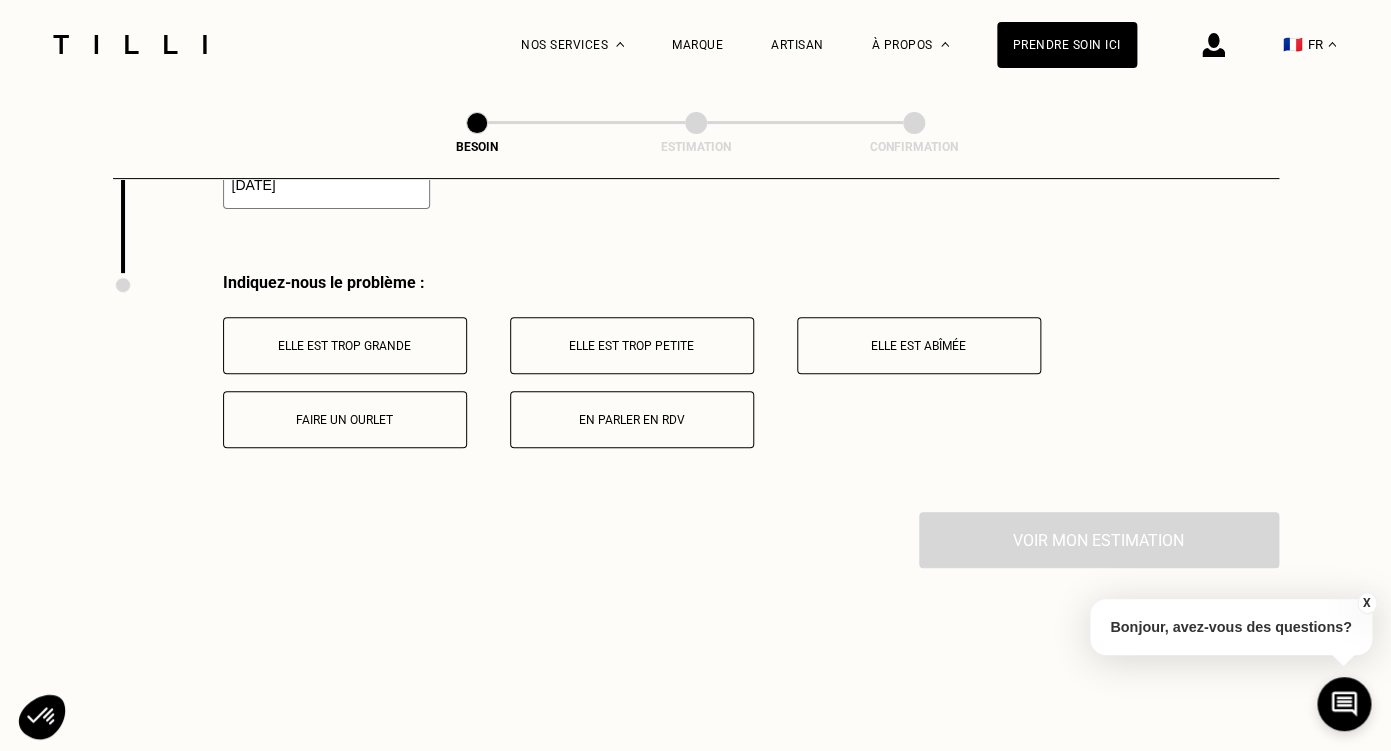click on "Elle est trop grande" at bounding box center [345, 346] 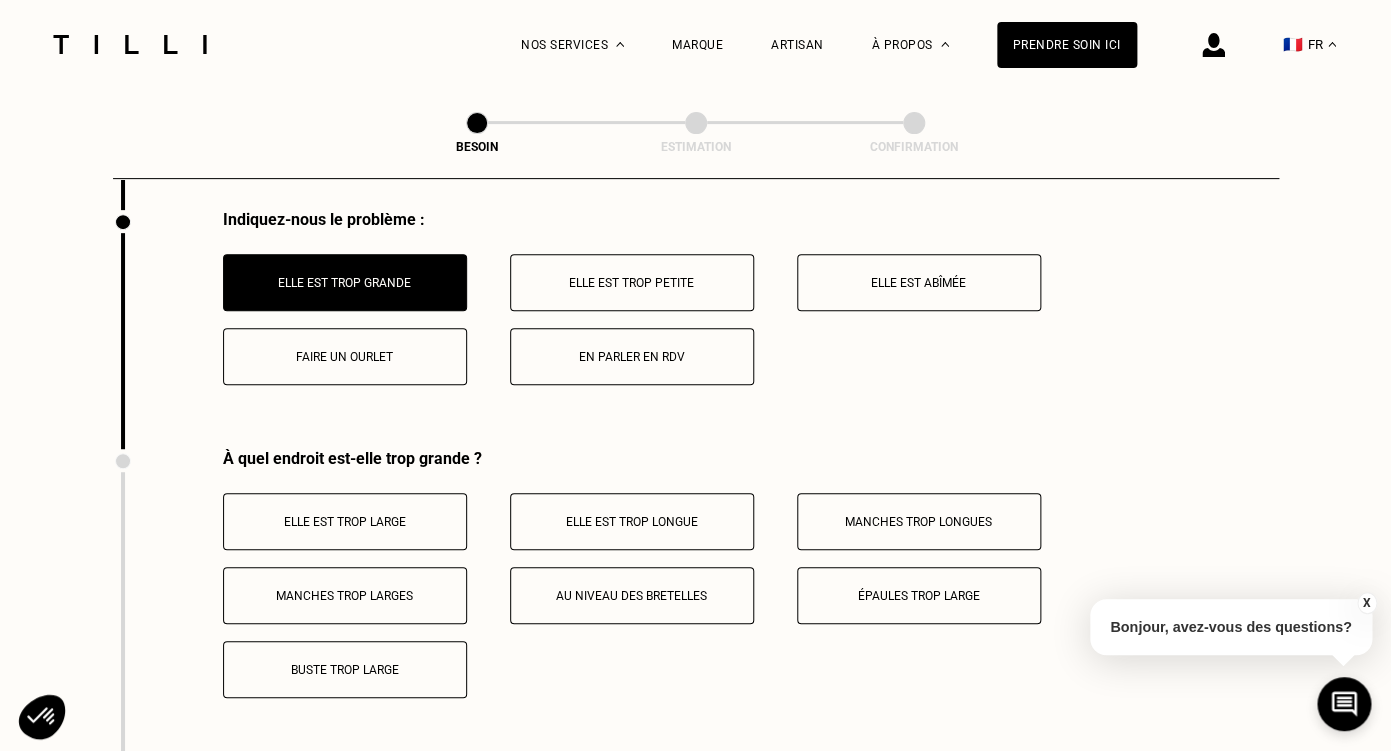 scroll, scrollTop: 2935, scrollLeft: 0, axis: vertical 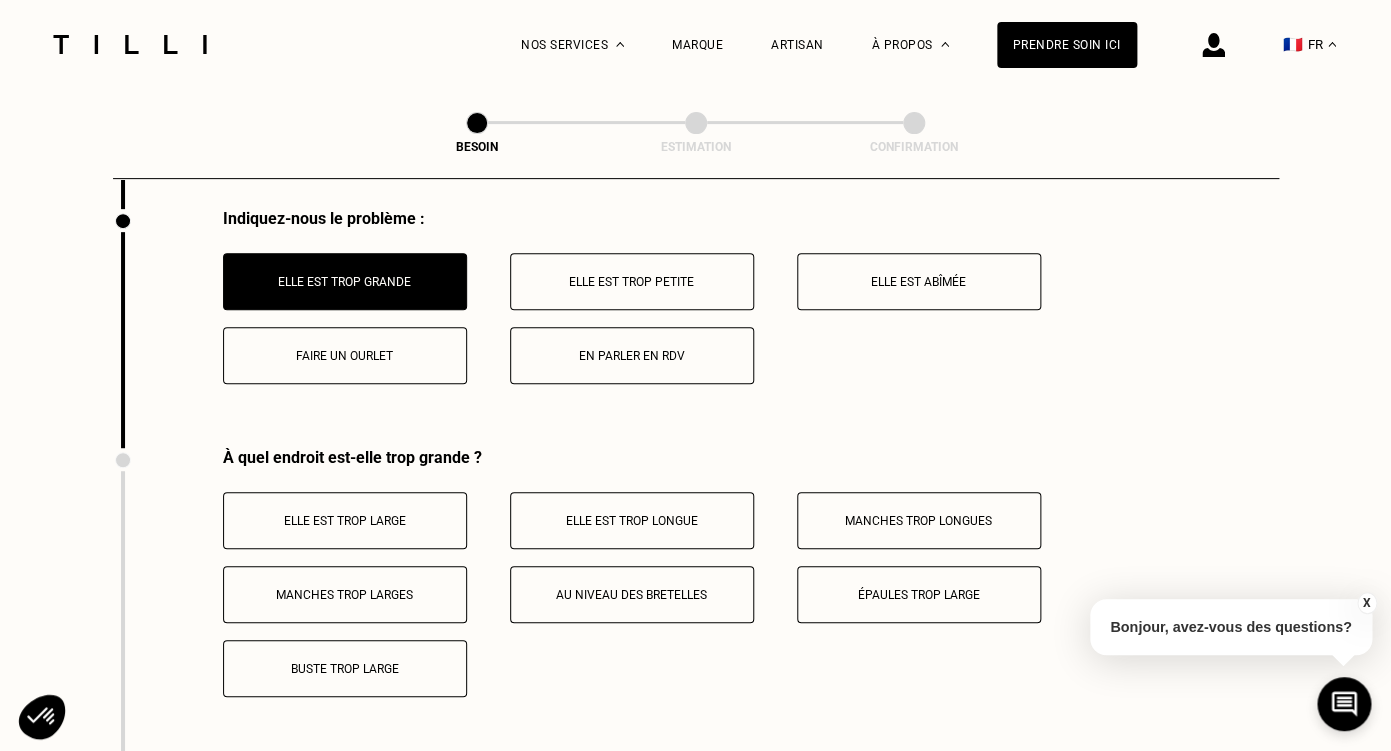 click on "Au niveau des bretelles" at bounding box center (632, 595) 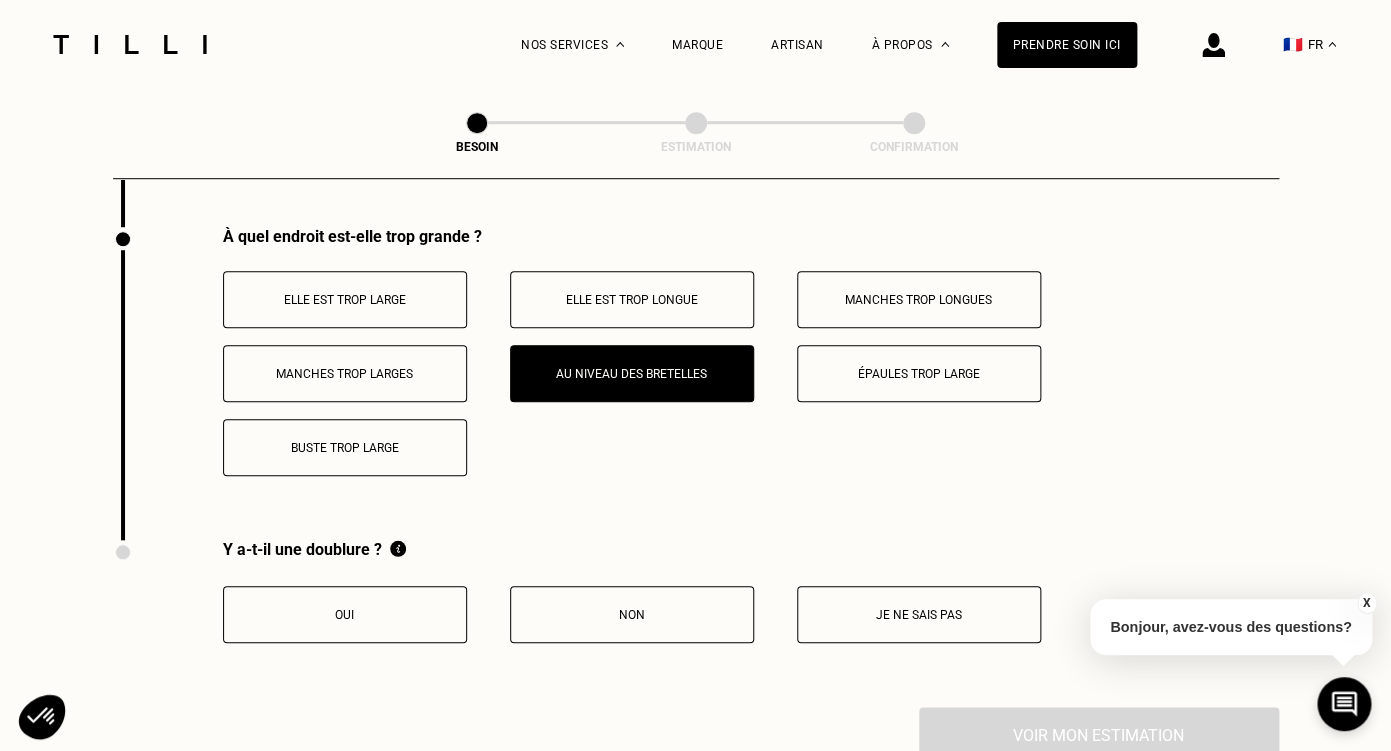 scroll, scrollTop: 3155, scrollLeft: 0, axis: vertical 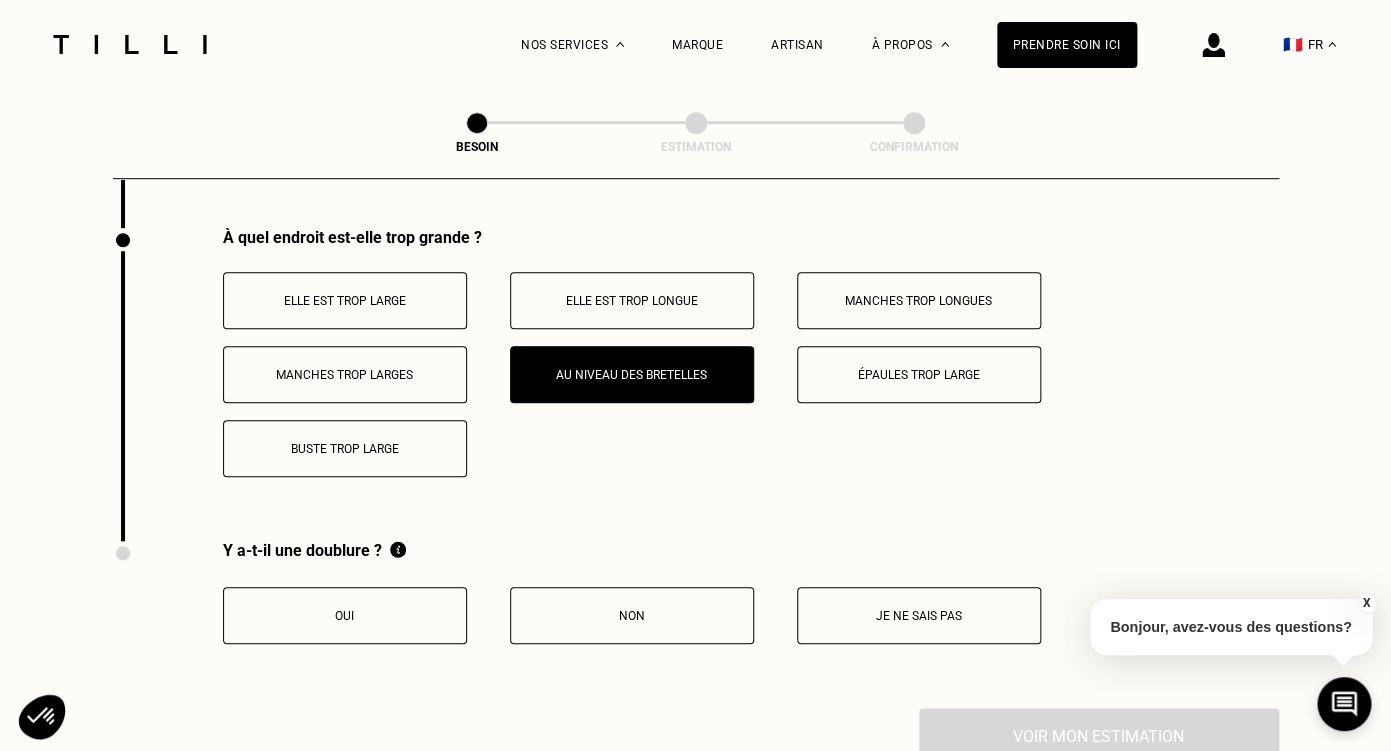 click on "Je ne sais pas" at bounding box center [919, 616] 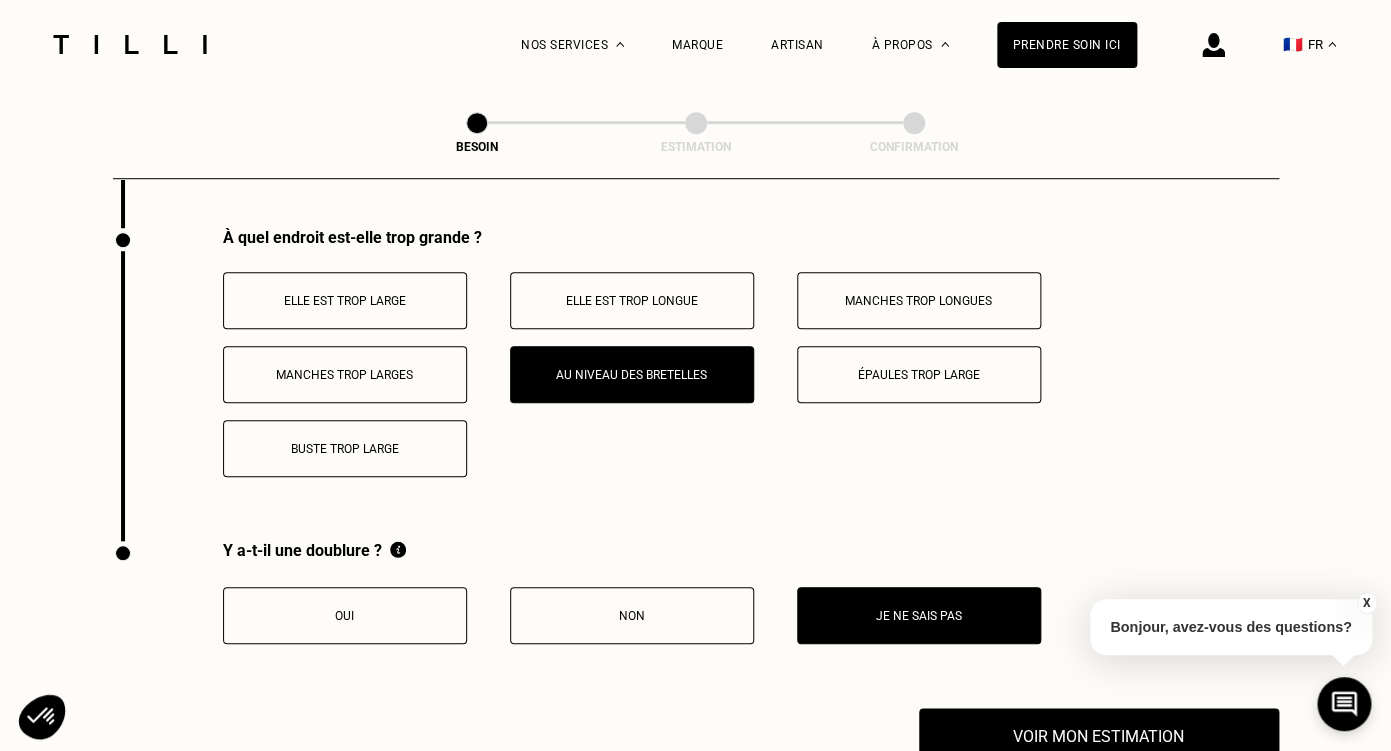 scroll, scrollTop: 3350, scrollLeft: 0, axis: vertical 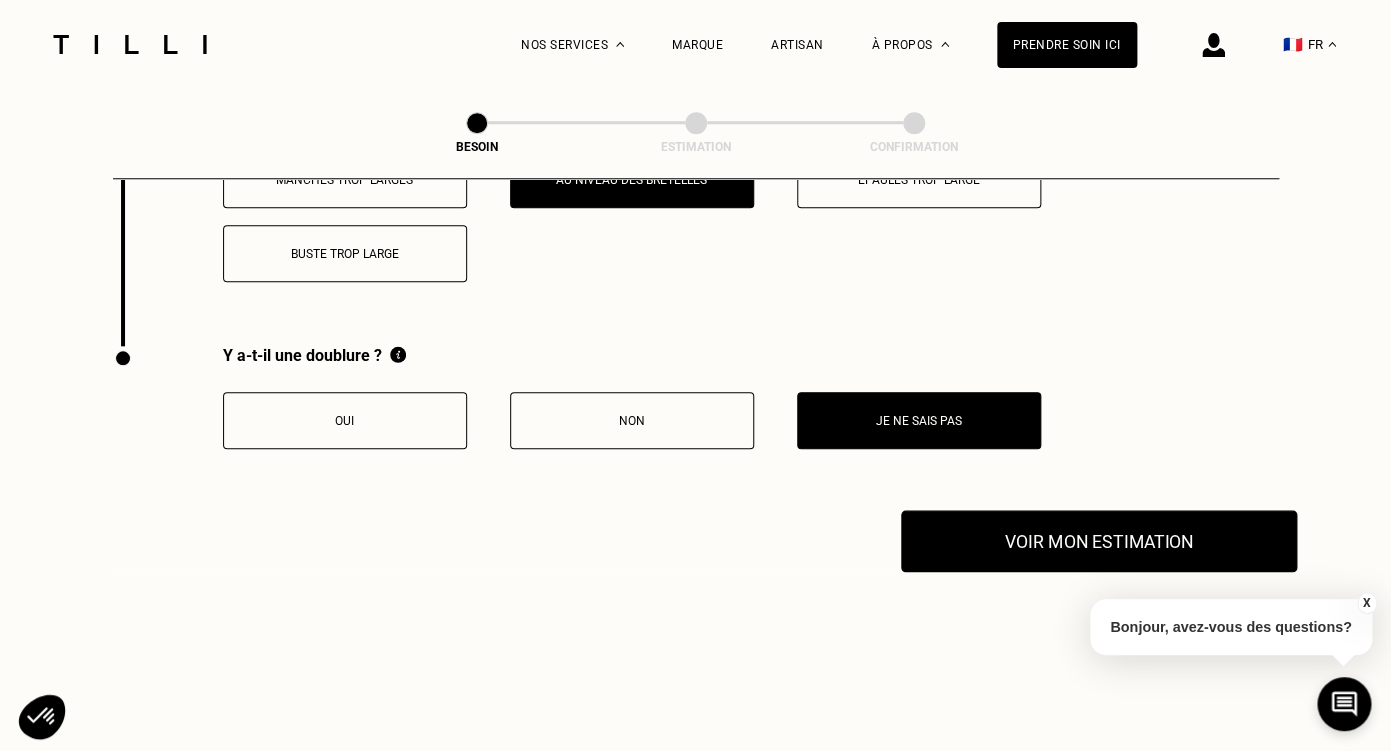 click on "Voir mon estimation" at bounding box center (1099, 541) 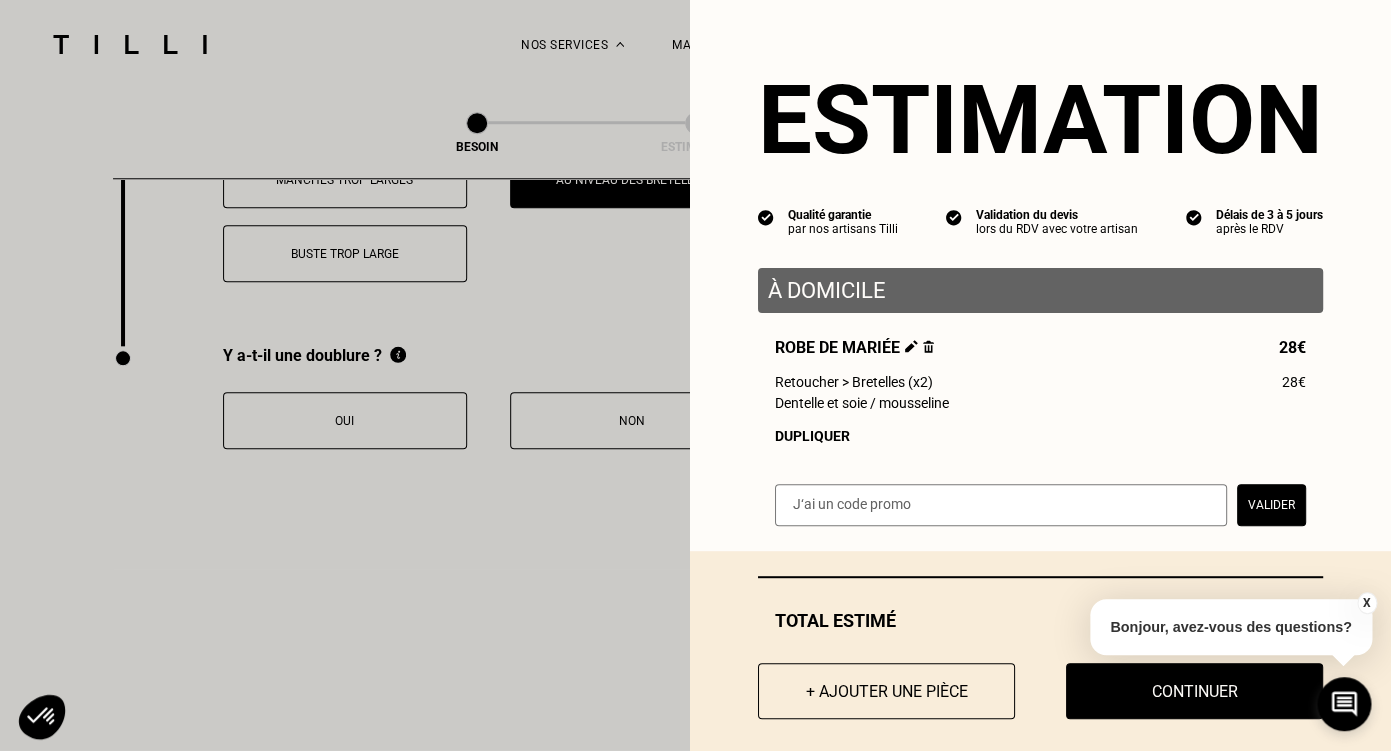 click at bounding box center (1001, 505) 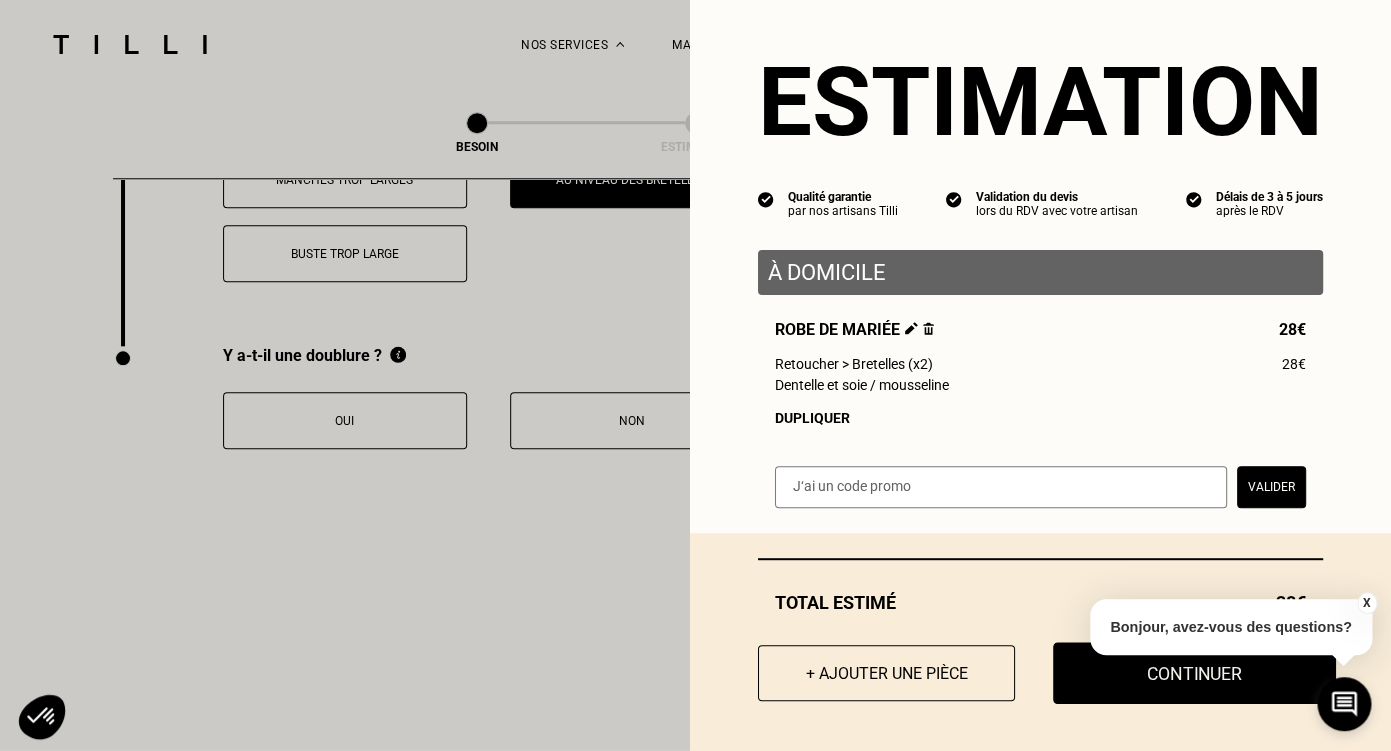click on "Continuer" at bounding box center [1194, 673] 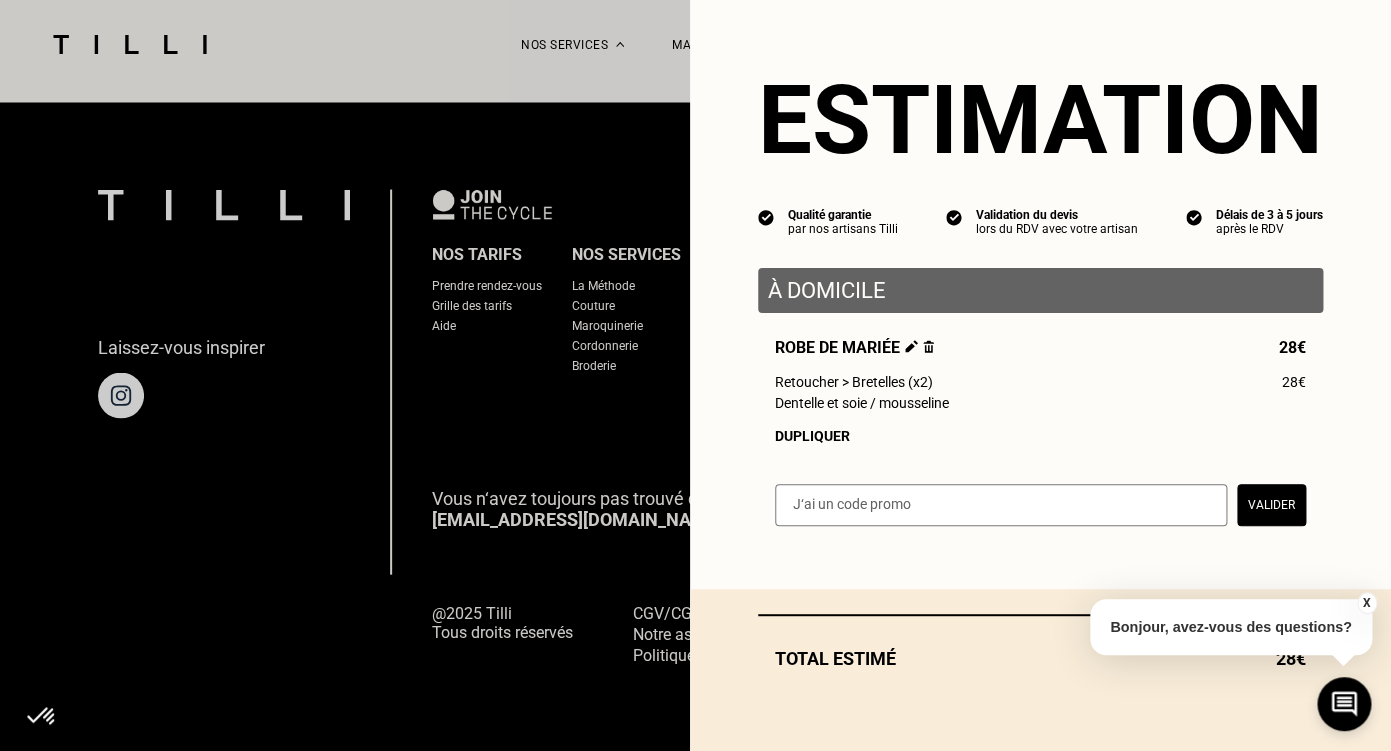 scroll, scrollTop: 1273, scrollLeft: 0, axis: vertical 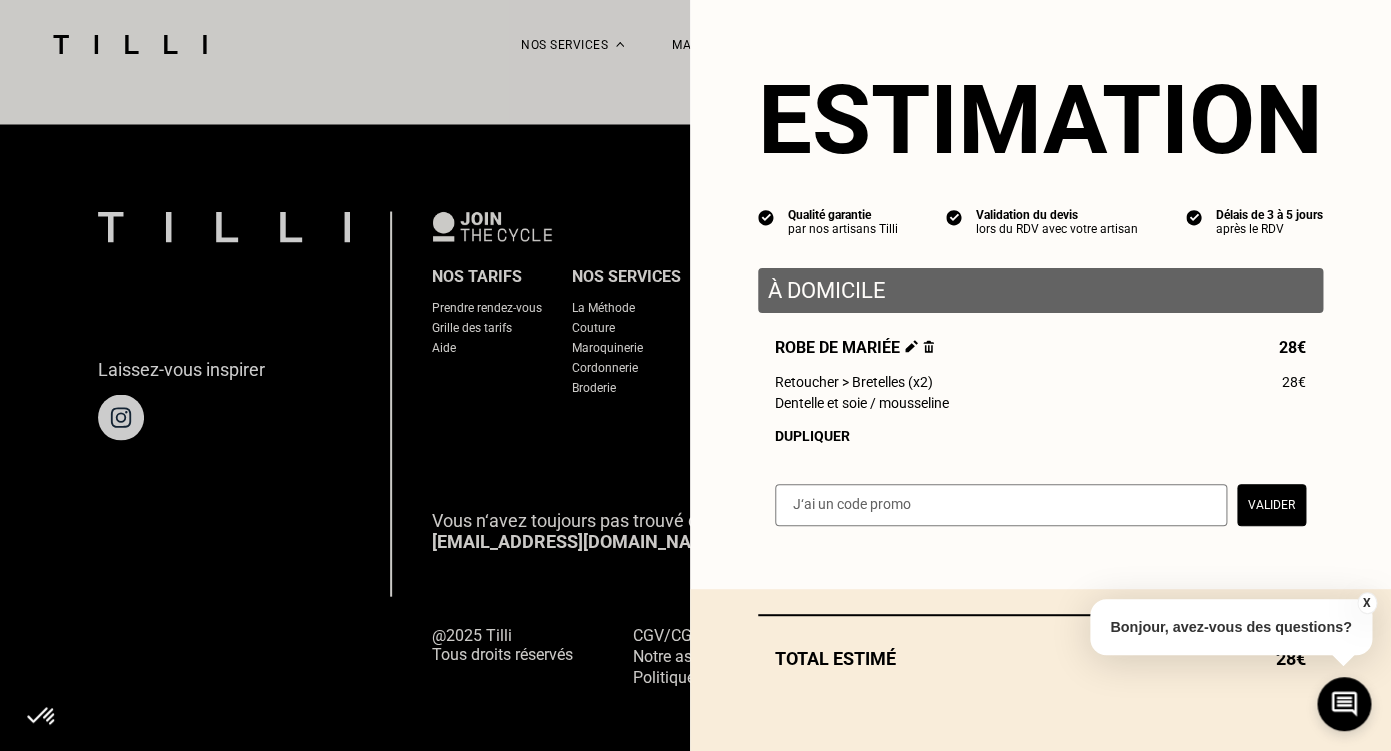 select on "FR" 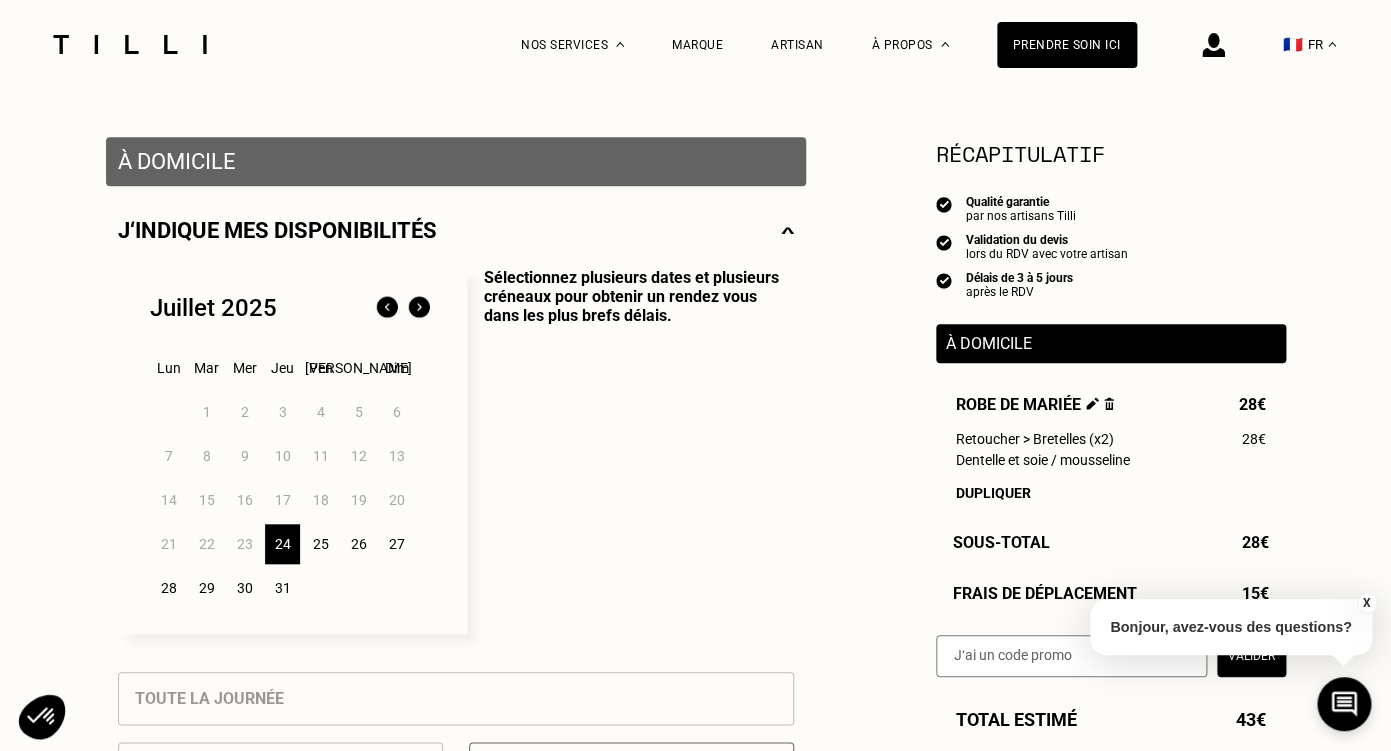 scroll, scrollTop: 345, scrollLeft: 0, axis: vertical 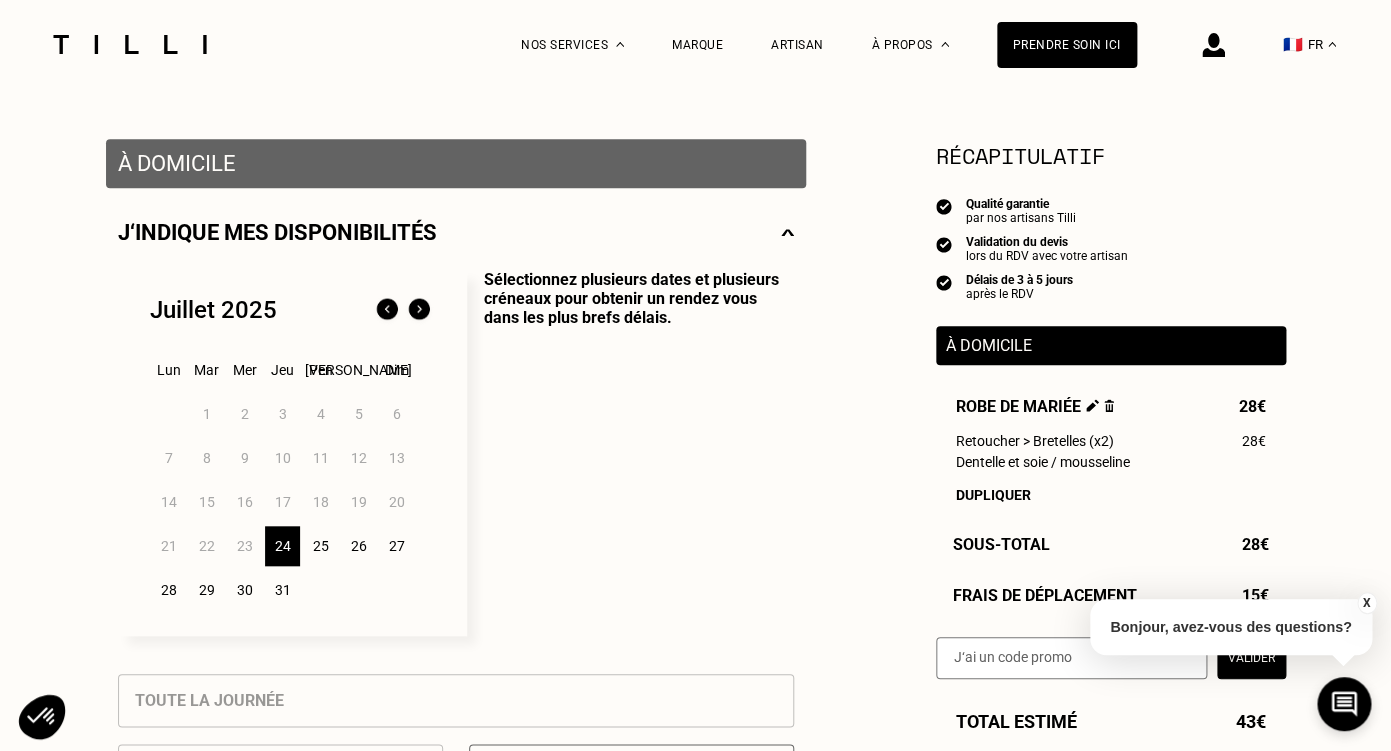 click at bounding box center (419, 310) 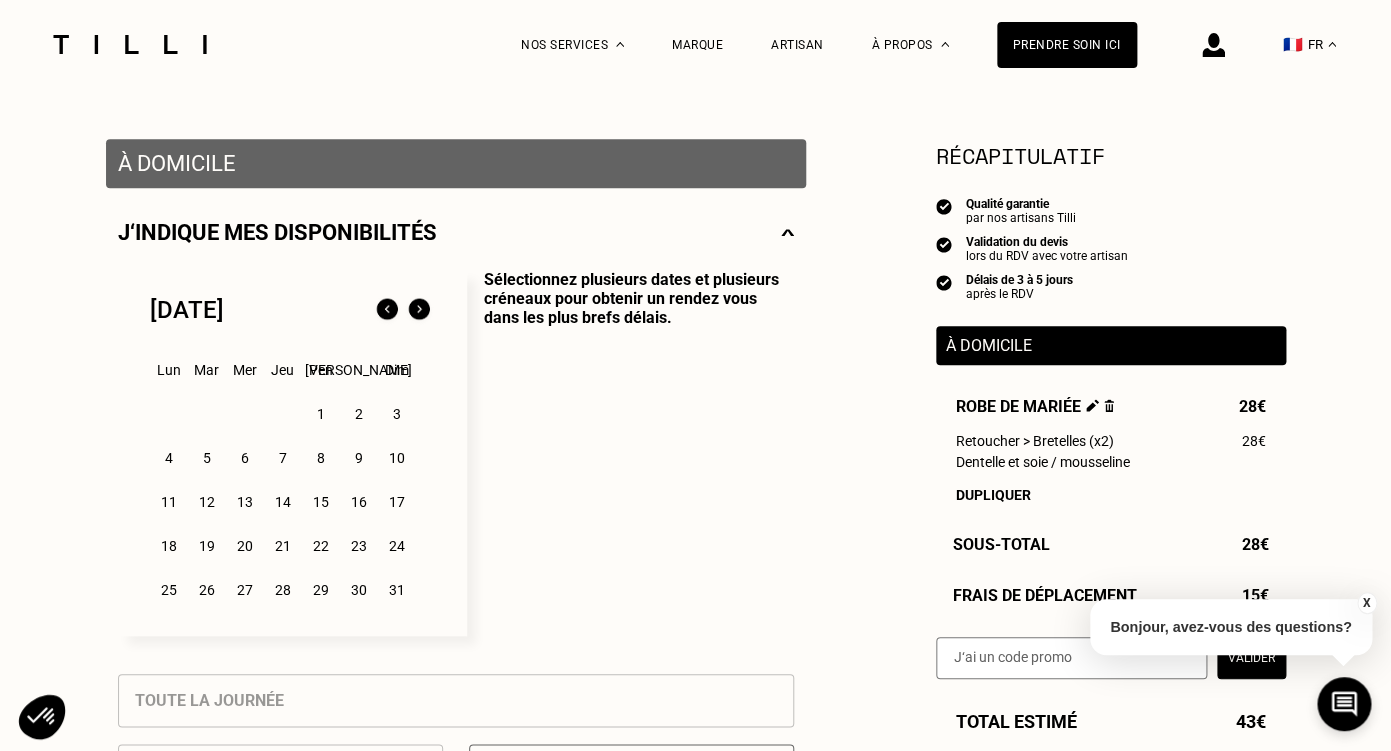 click at bounding box center (419, 310) 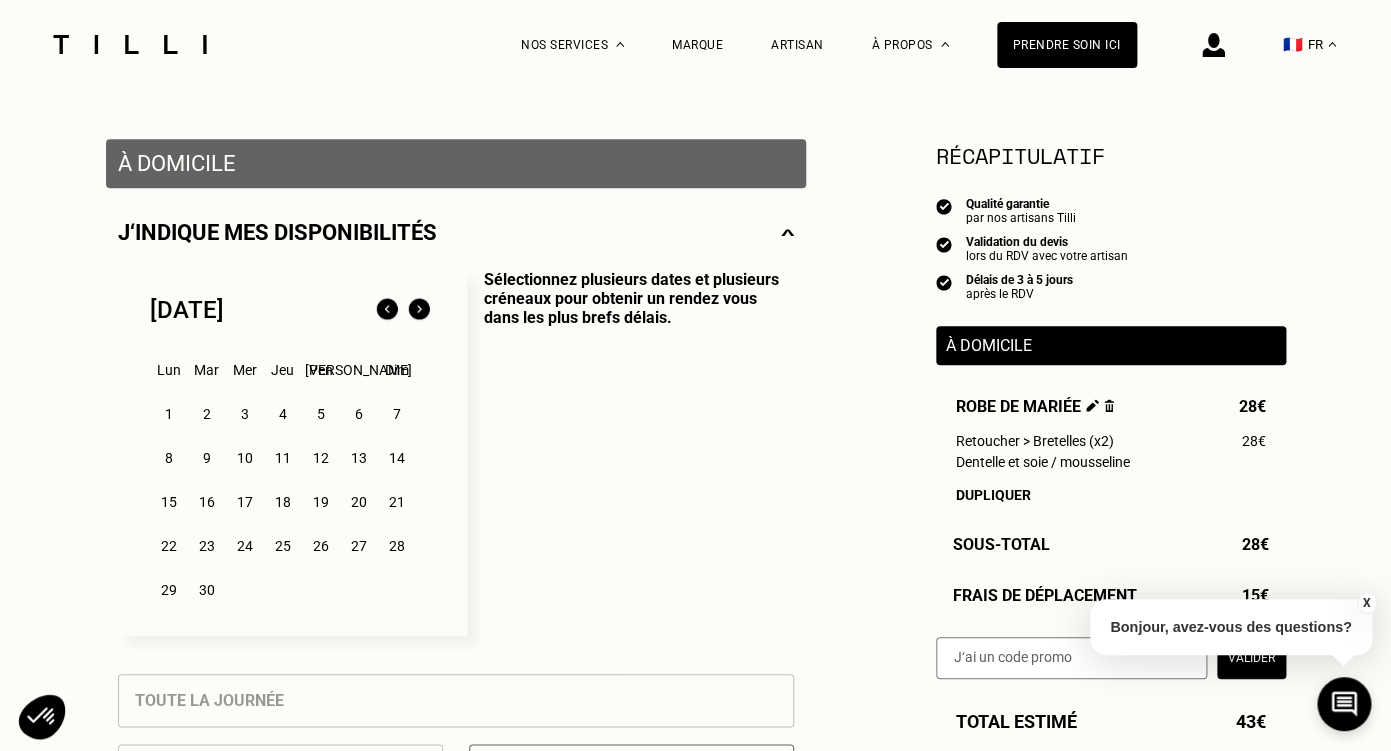 click on "6" at bounding box center (358, 414) 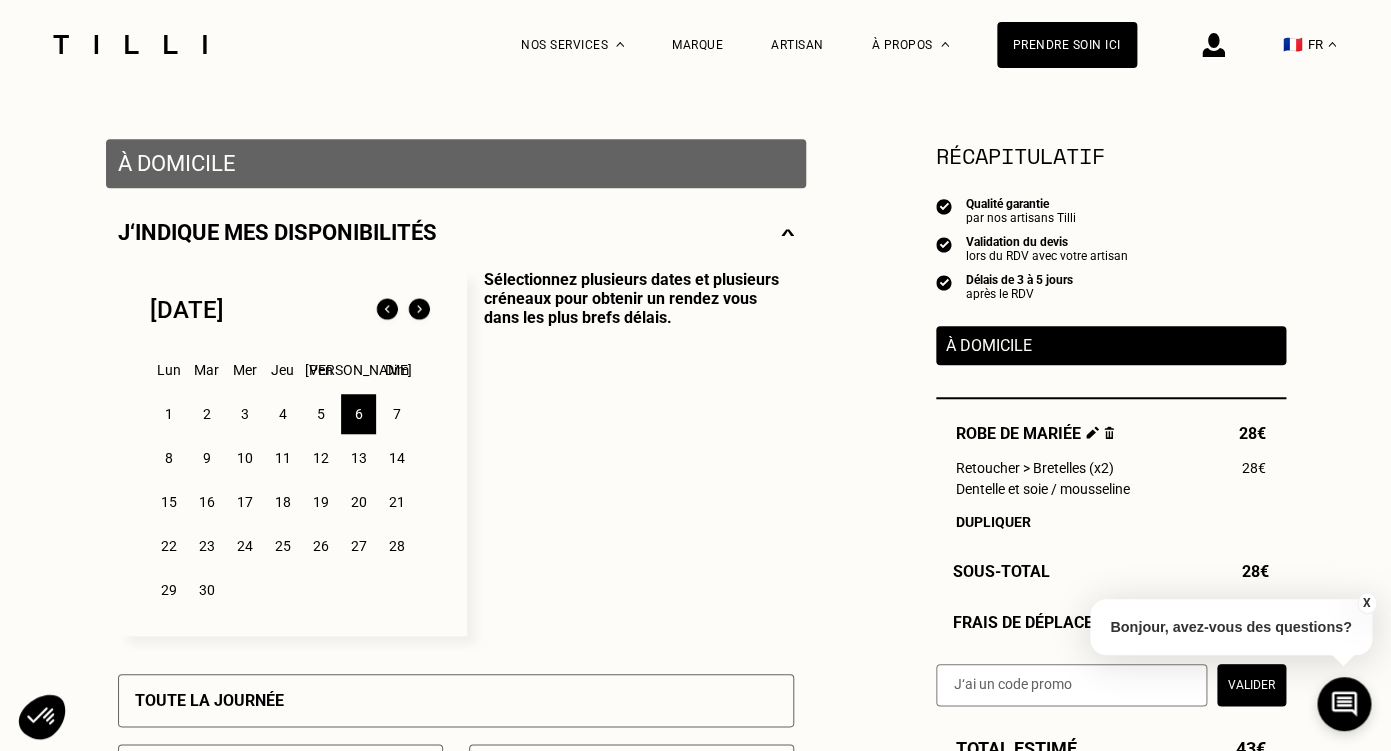 click on "7" at bounding box center [396, 414] 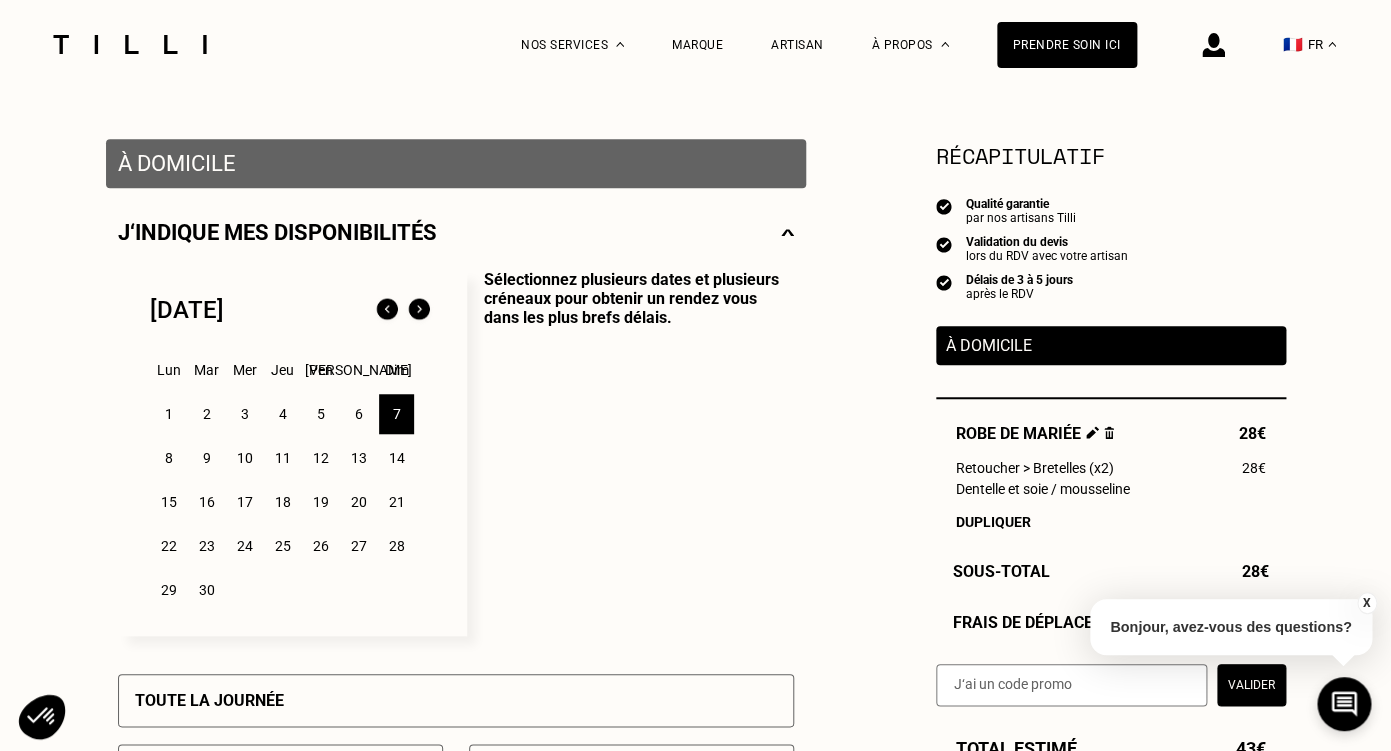 click on "6" at bounding box center (358, 414) 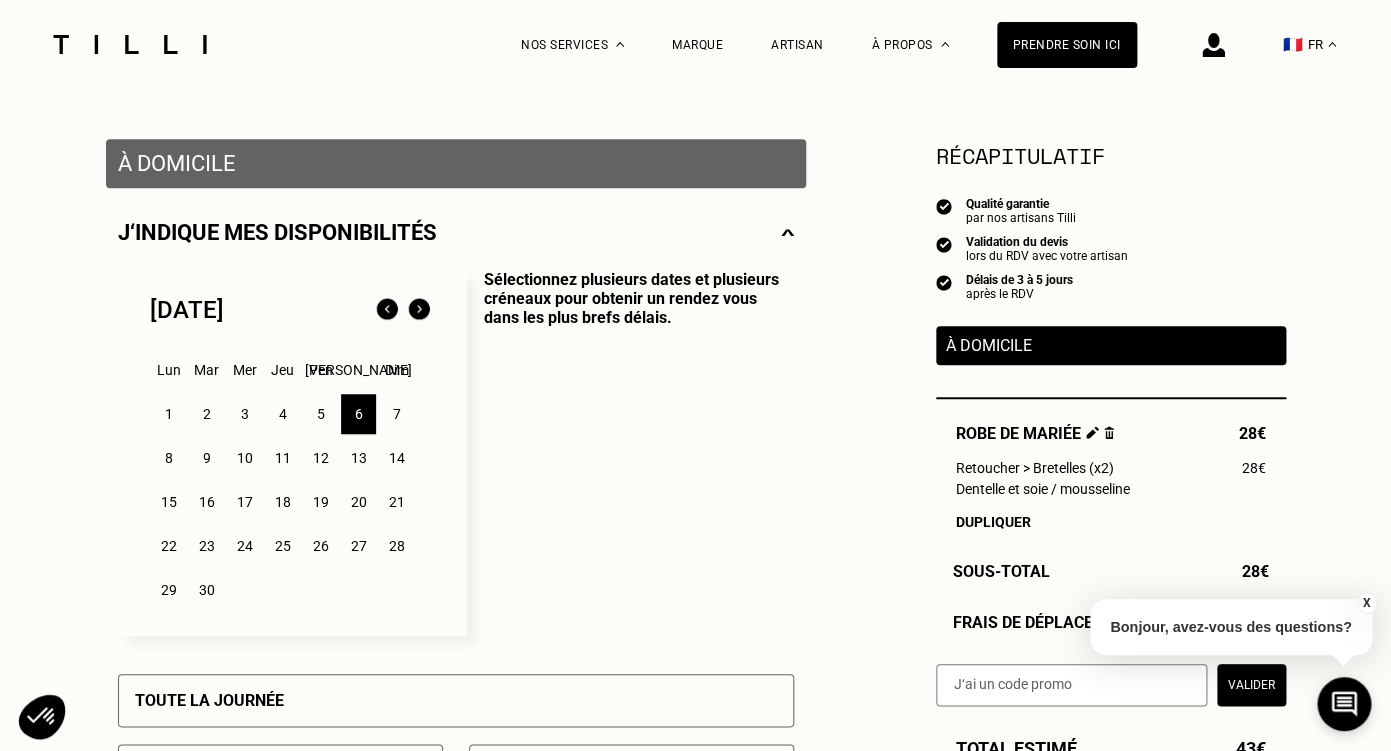 click on "13" at bounding box center [358, 458] 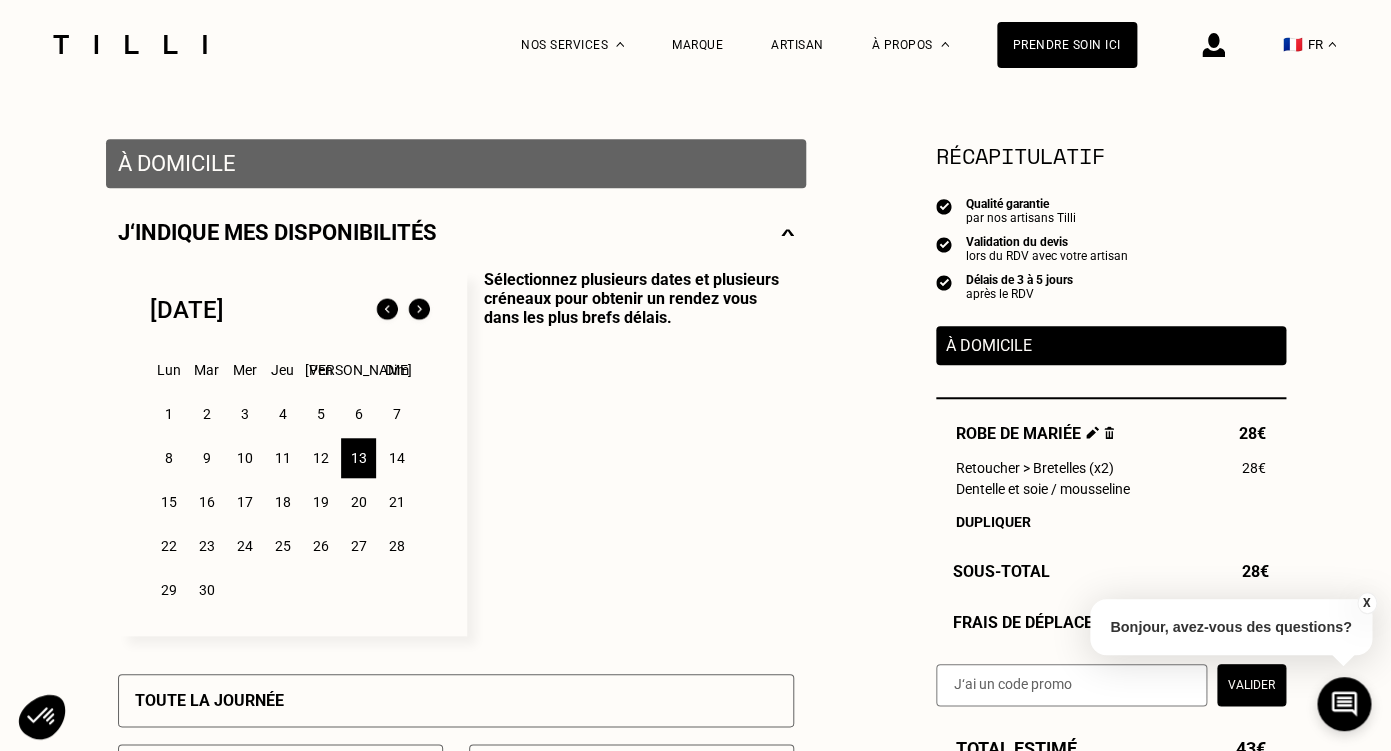 click on "6" at bounding box center [358, 414] 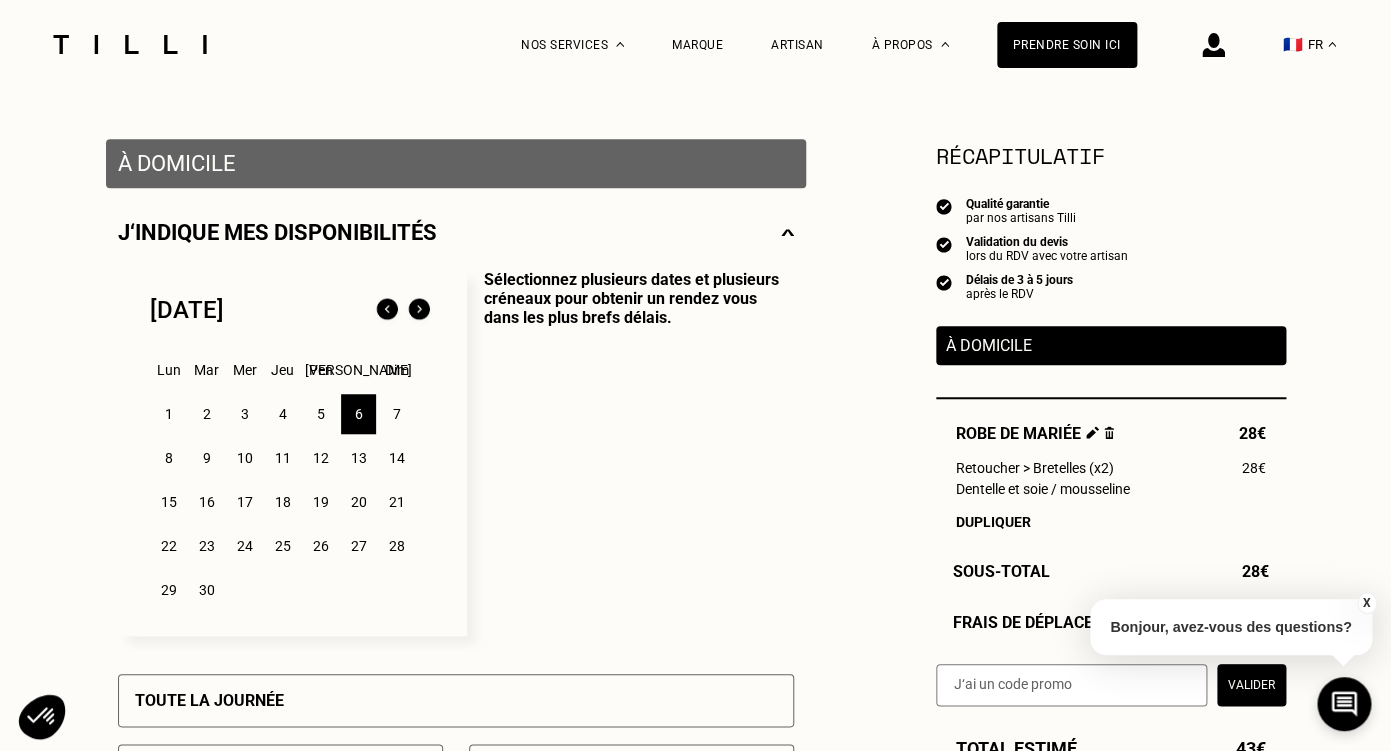 click at bounding box center (387, 310) 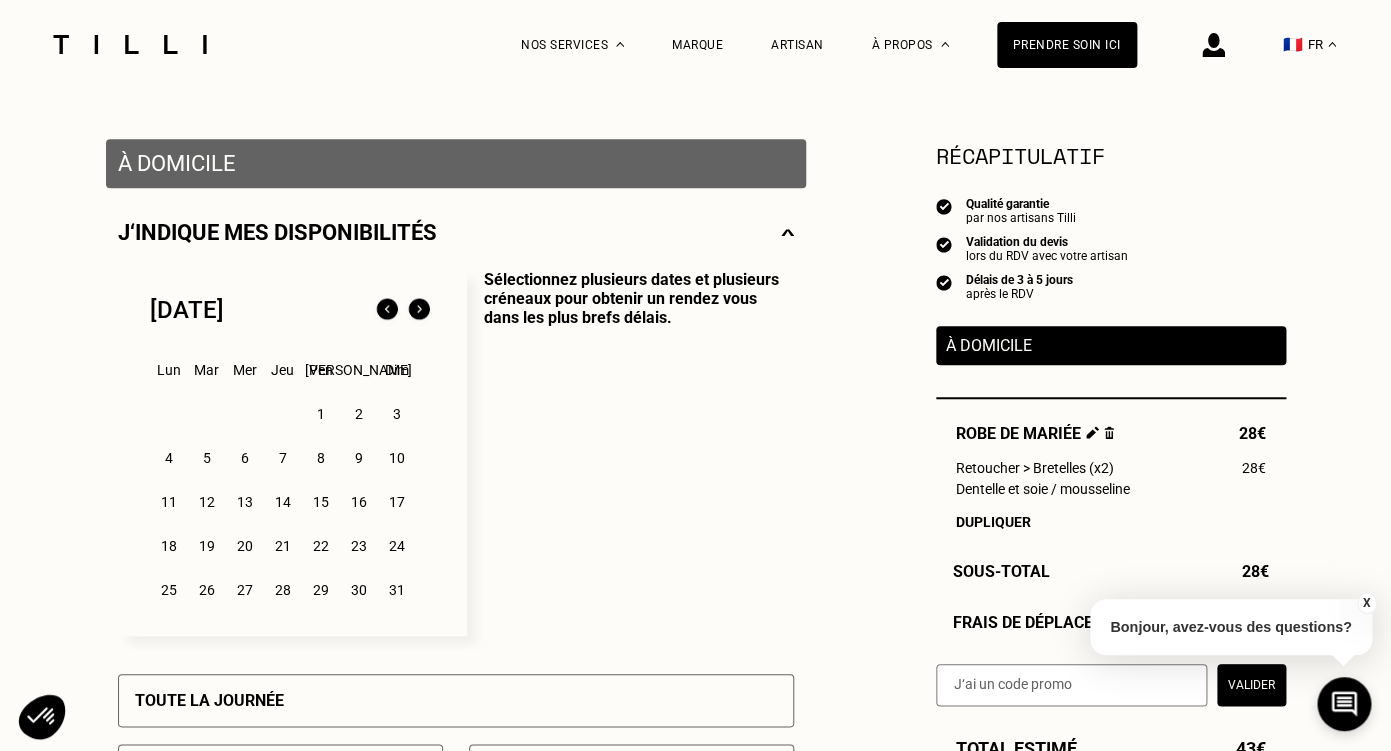 click on "30" at bounding box center [358, 590] 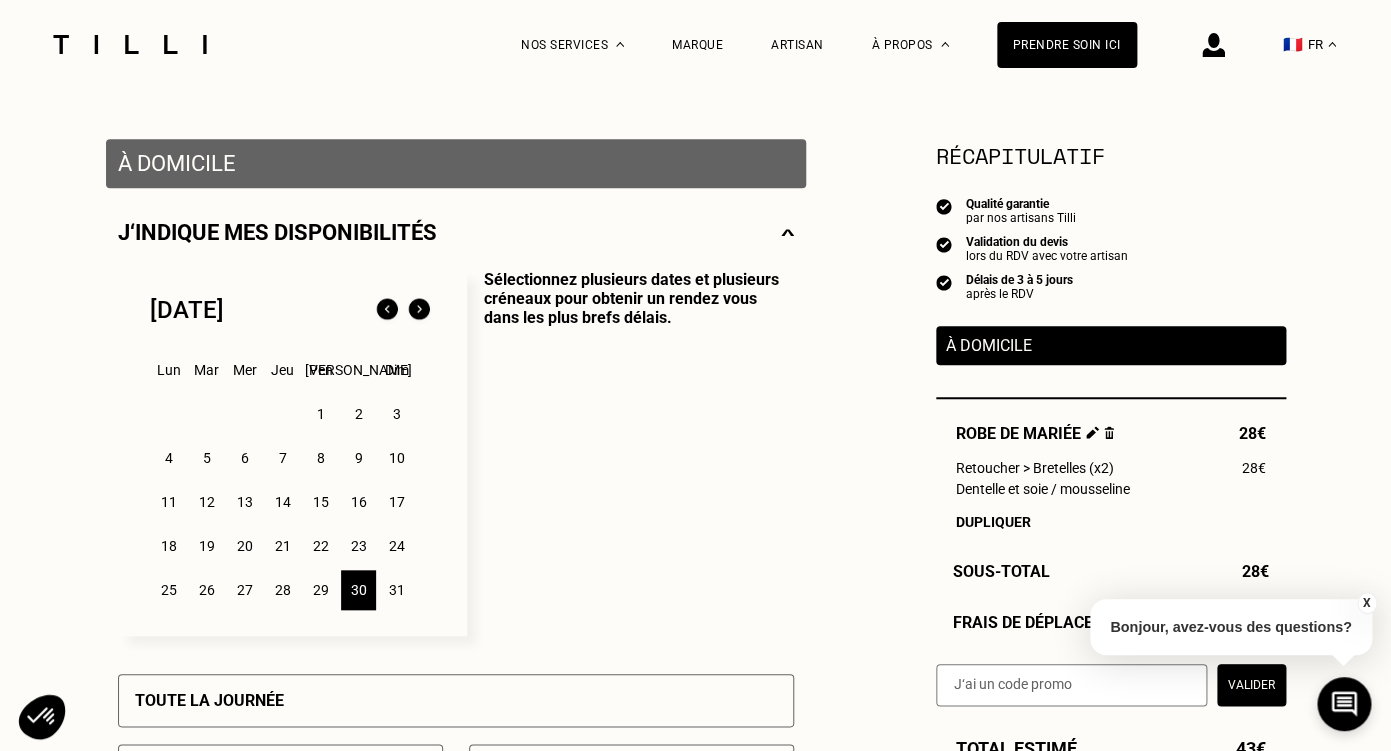 click at bounding box center (419, 310) 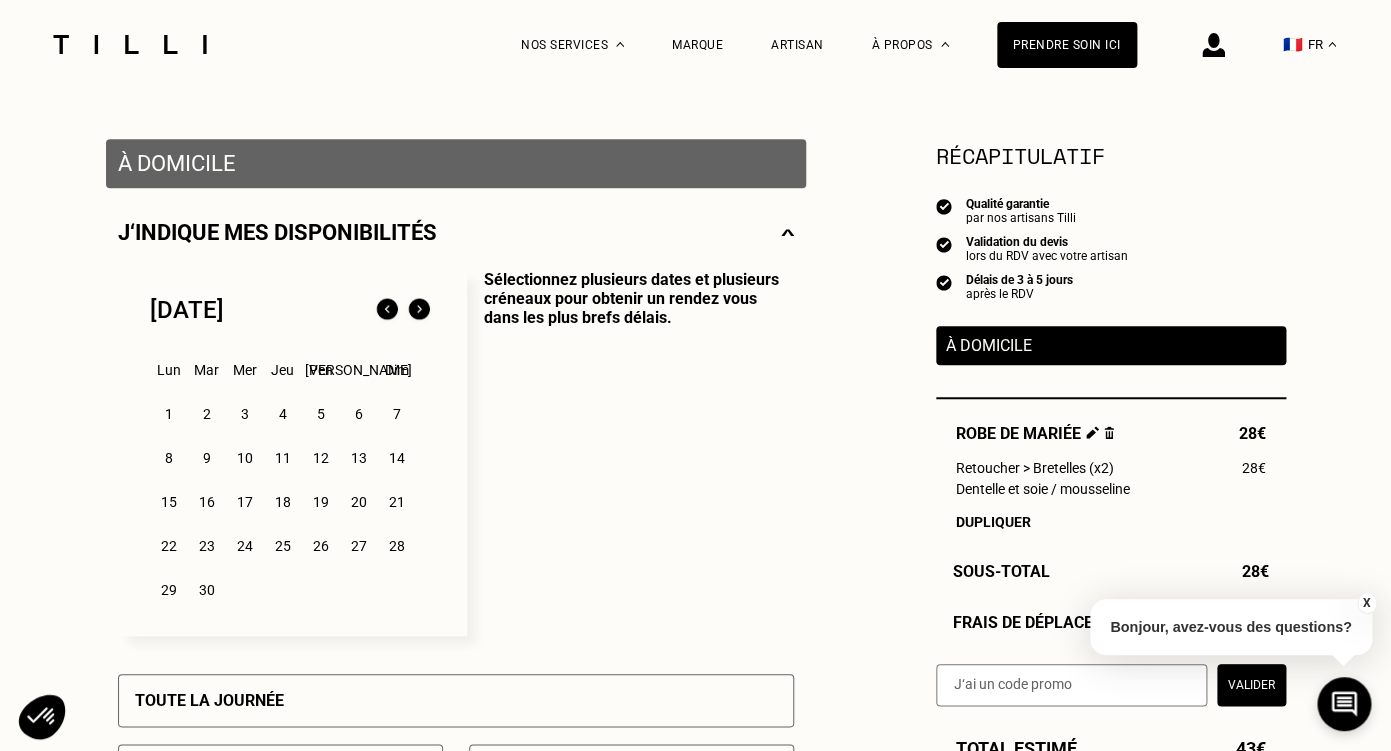 click on "Sélectionnez plusieurs dates et plusieurs créneaux pour obtenir un rendez vous dans les plus brefs délais." at bounding box center [630, 453] 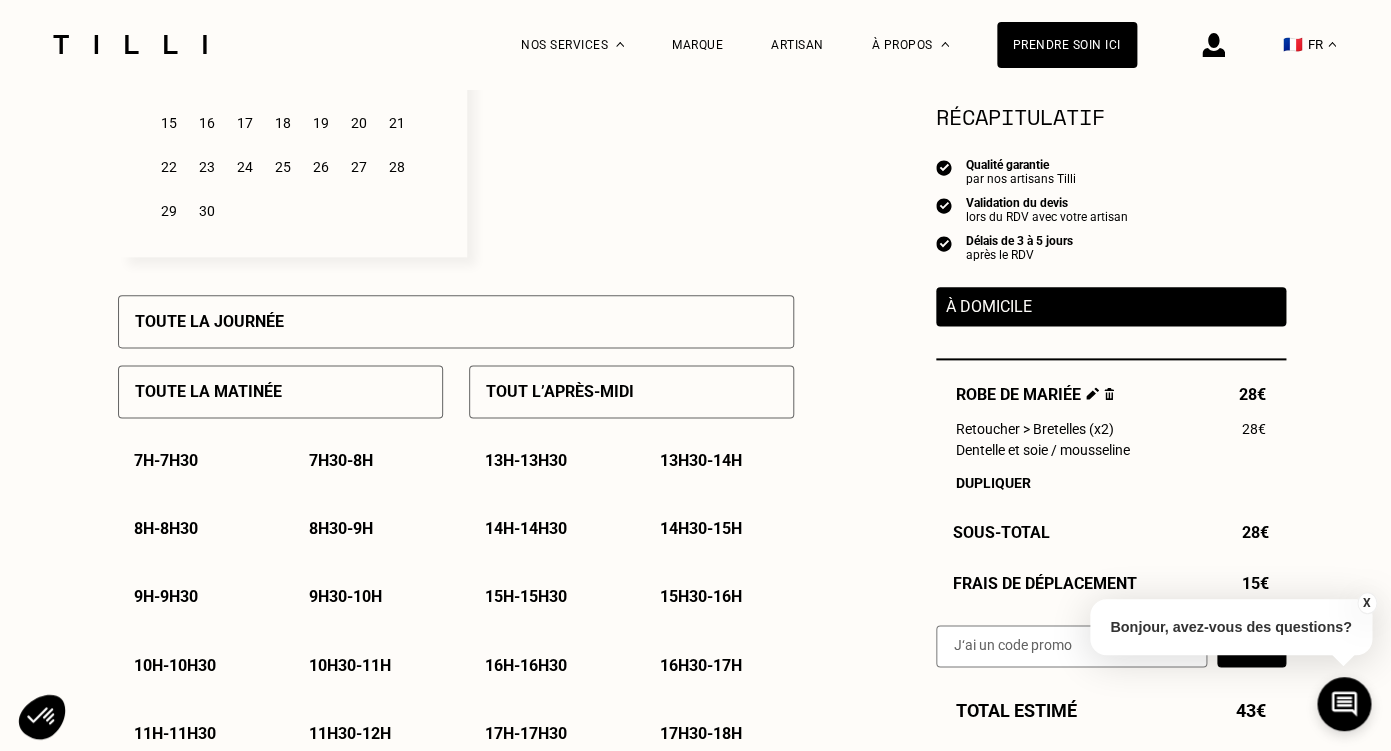 scroll, scrollTop: 726, scrollLeft: 0, axis: vertical 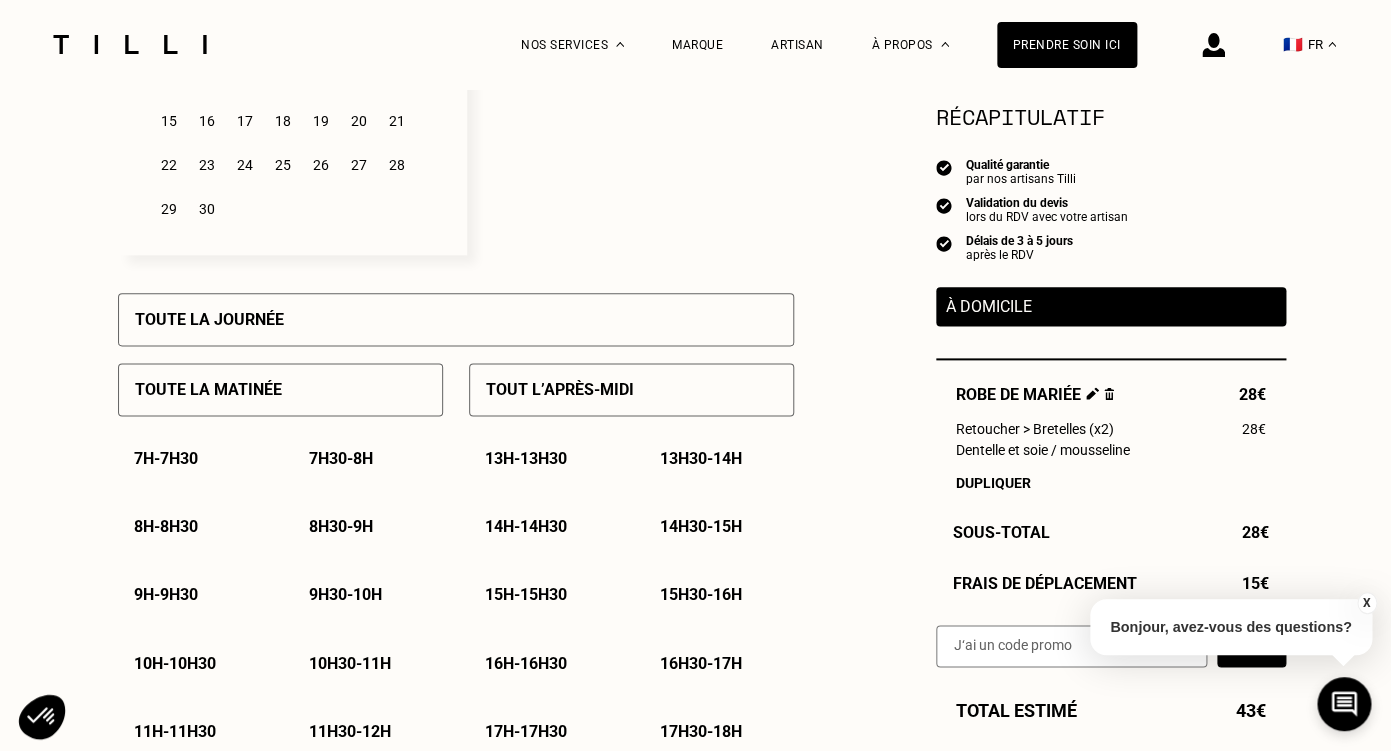 click on "Toute la journée" at bounding box center (456, 319) 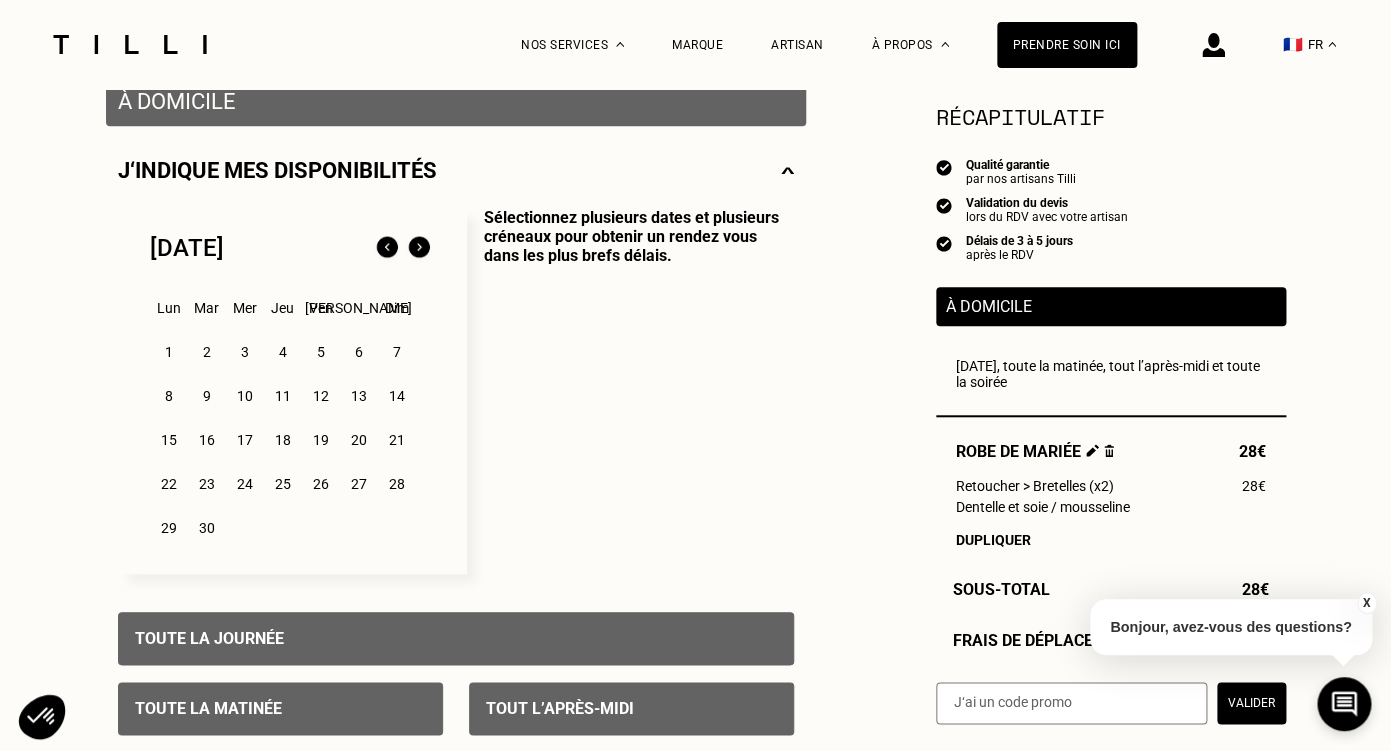 scroll, scrollTop: 396, scrollLeft: 0, axis: vertical 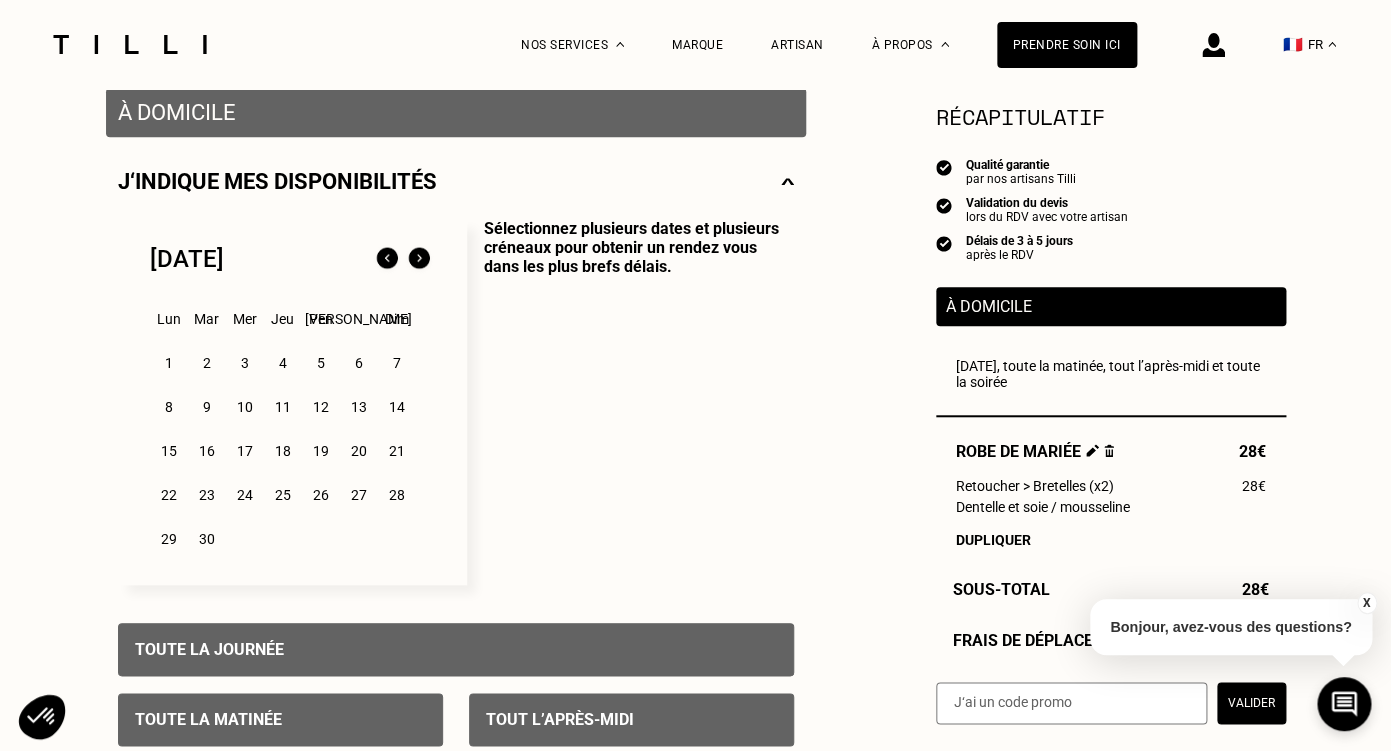 click on "6" at bounding box center (358, 363) 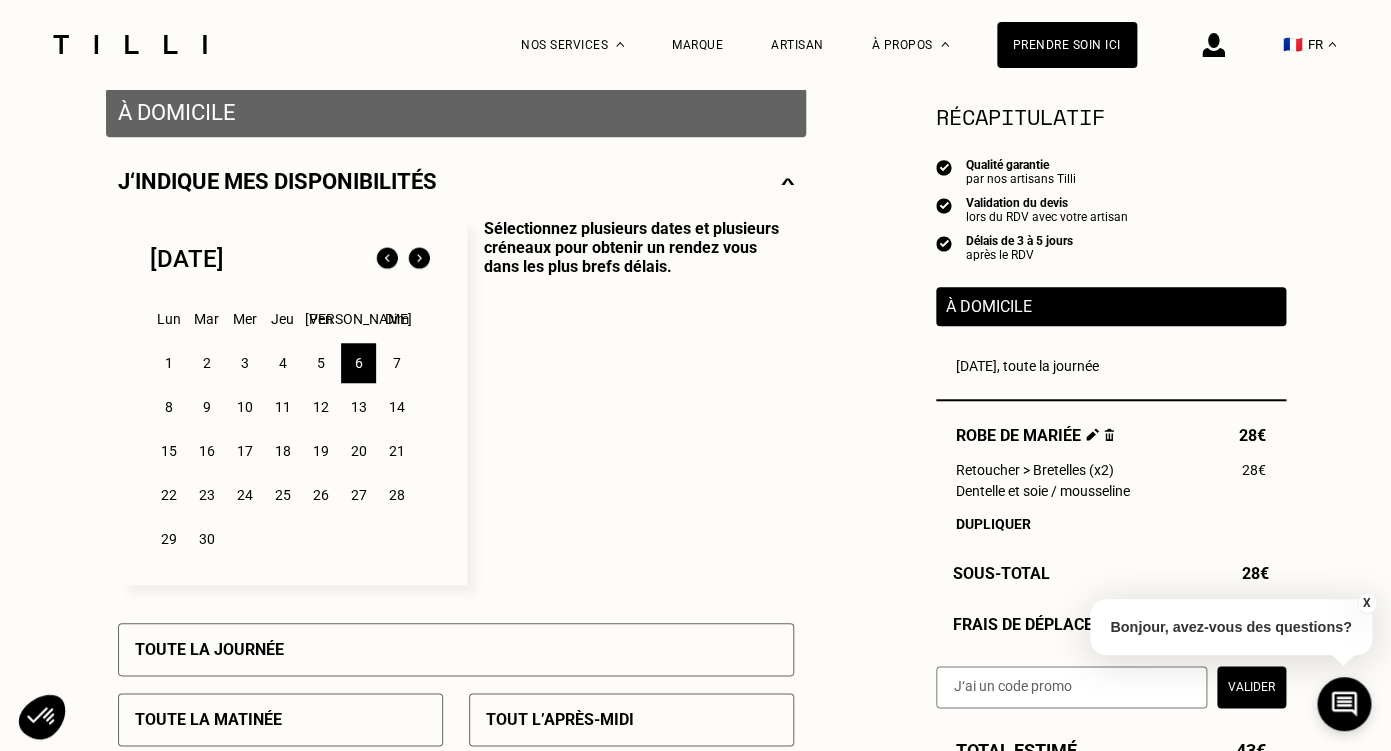 click on "Toute la journée" at bounding box center [456, 649] 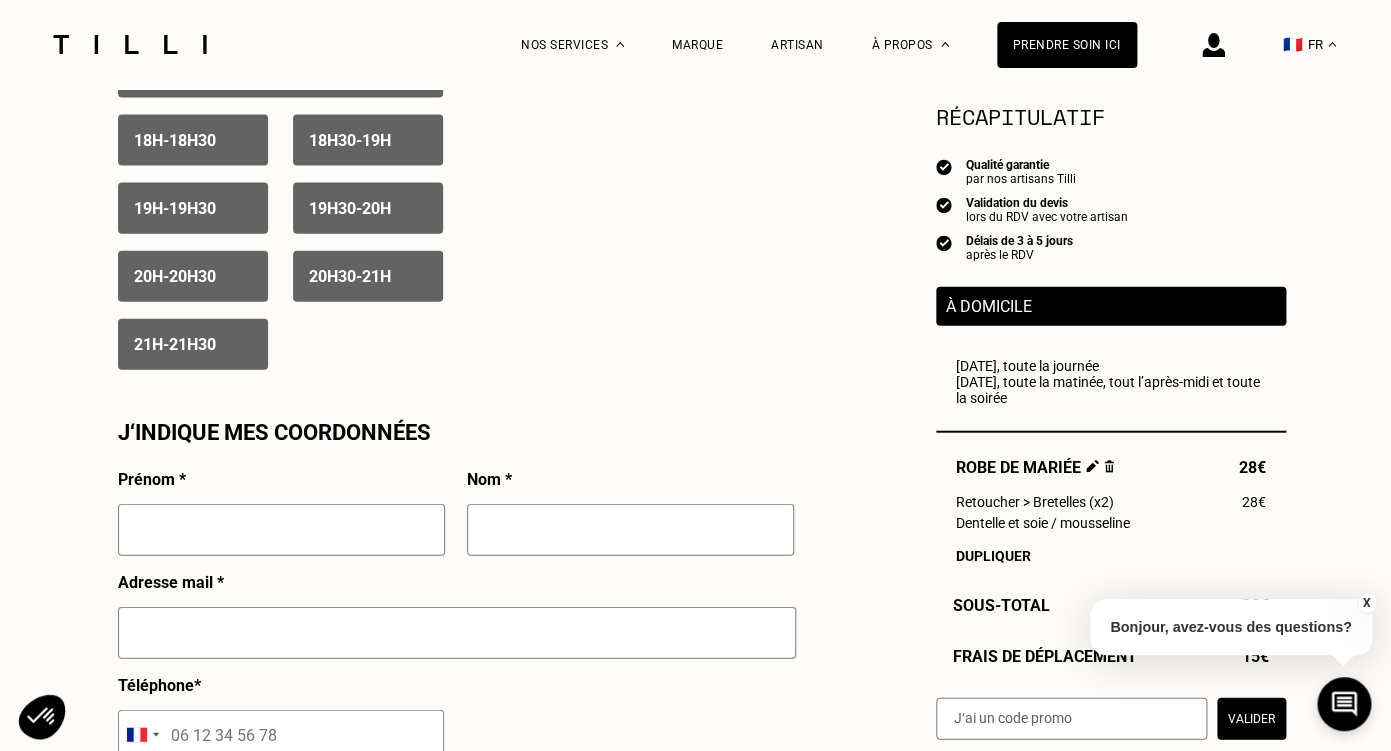 scroll, scrollTop: 1532, scrollLeft: 0, axis: vertical 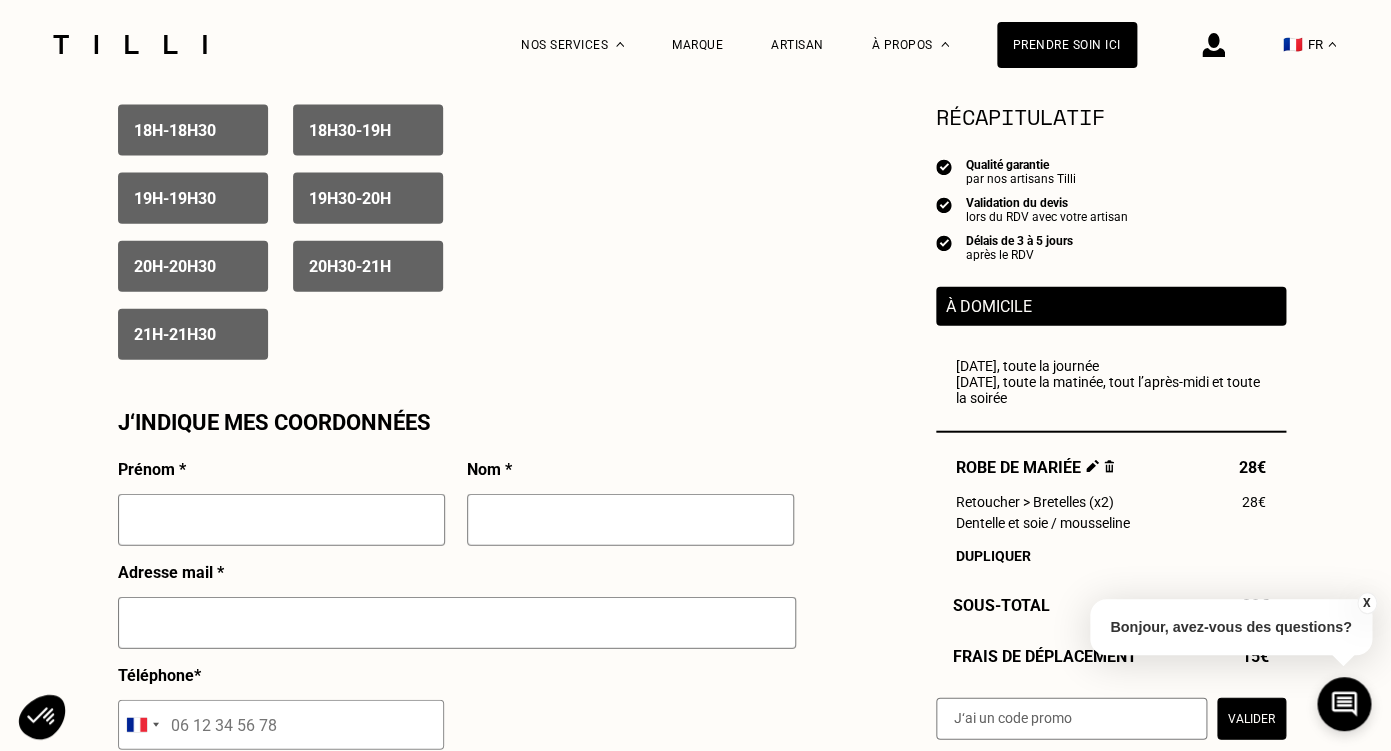 click at bounding box center (281, 520) 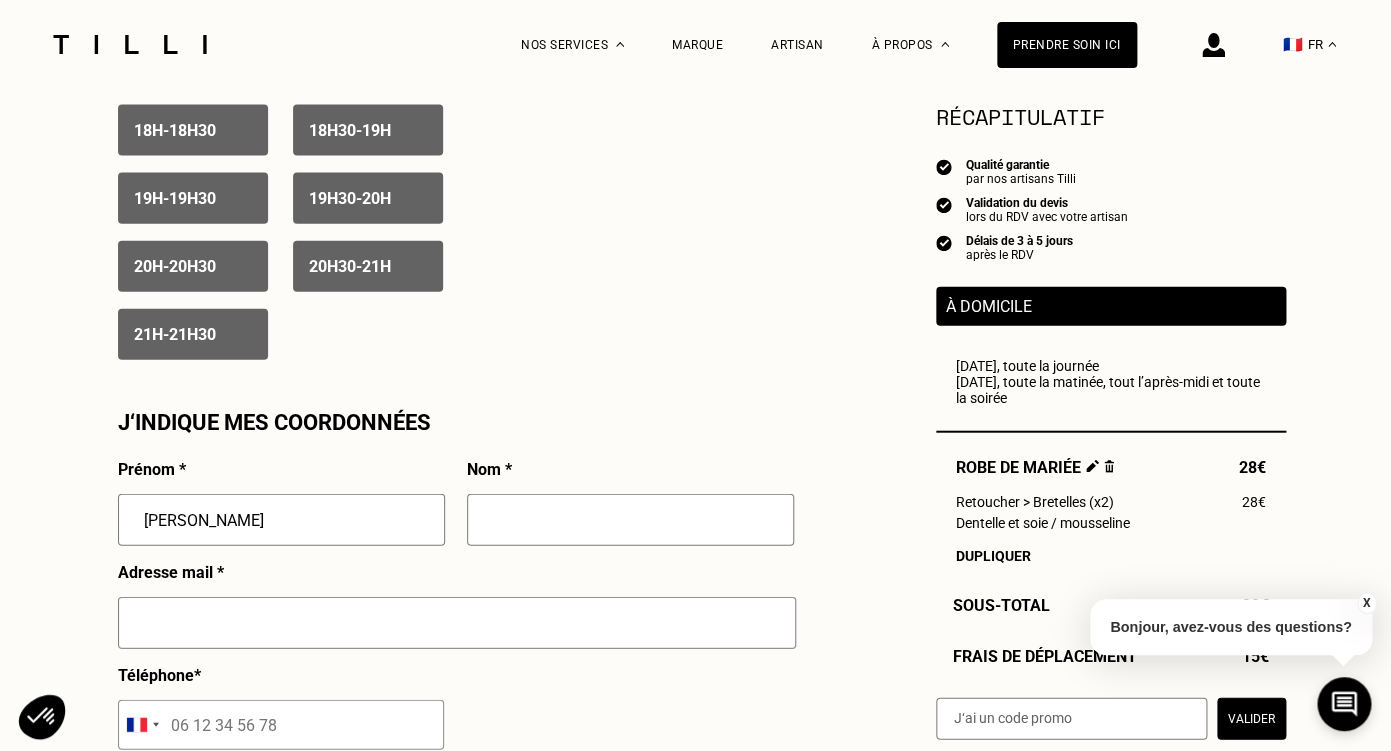 type on "[PERSON_NAME]" 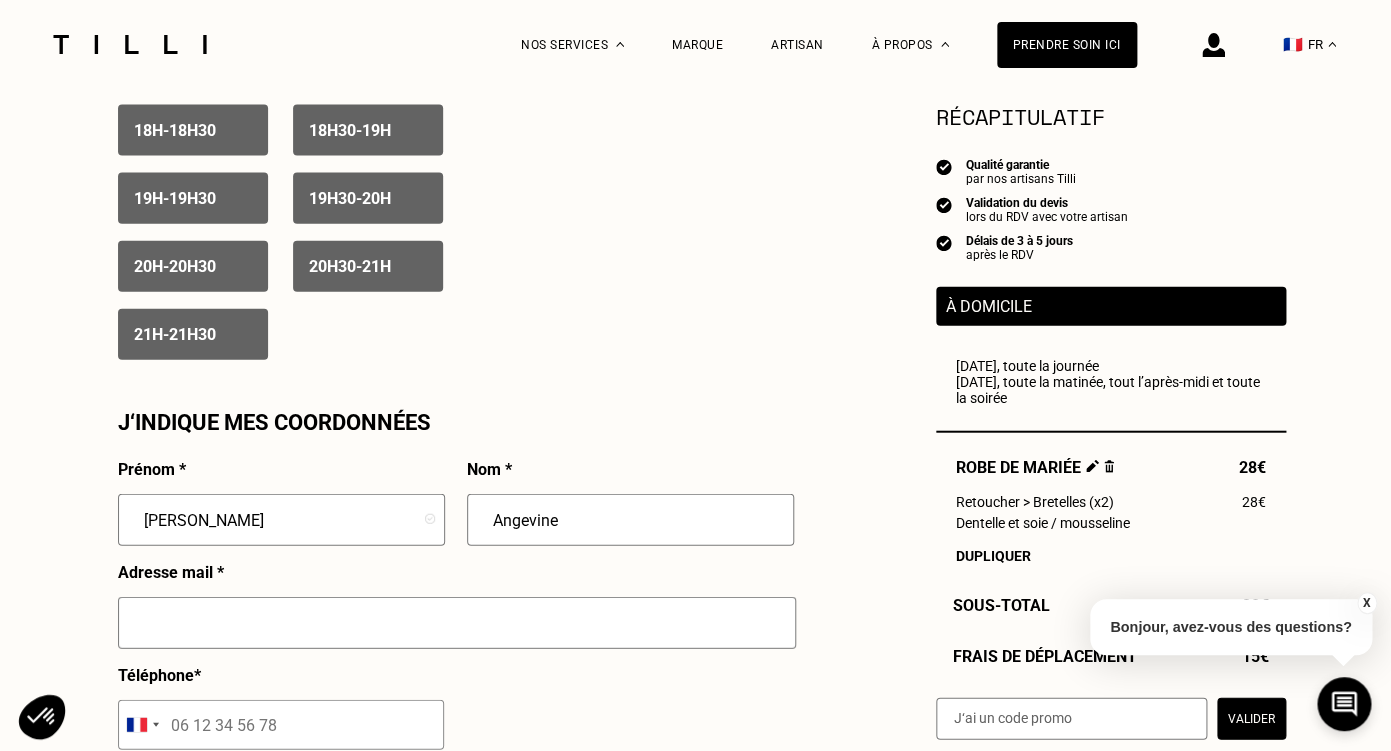 type on "Angevine" 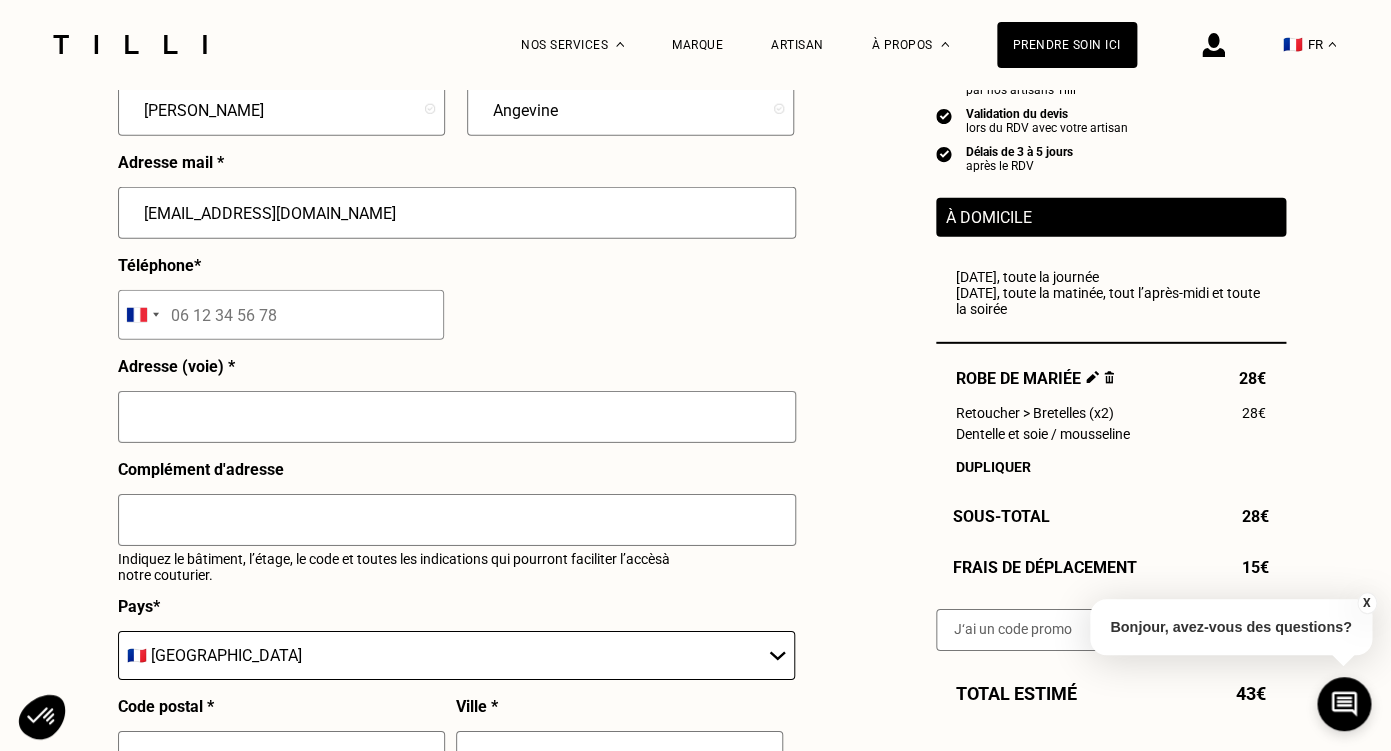scroll, scrollTop: 1949, scrollLeft: 0, axis: vertical 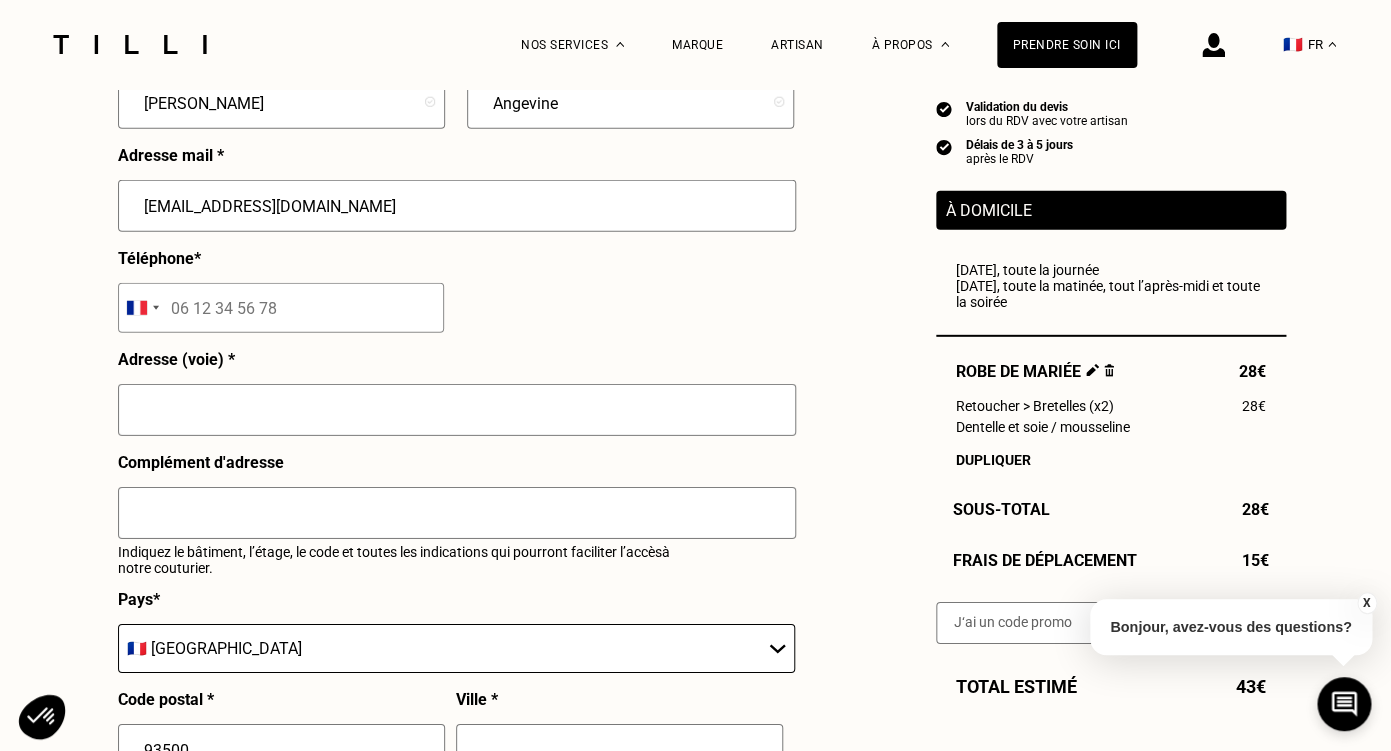 type on "[EMAIL_ADDRESS][DOMAIN_NAME]" 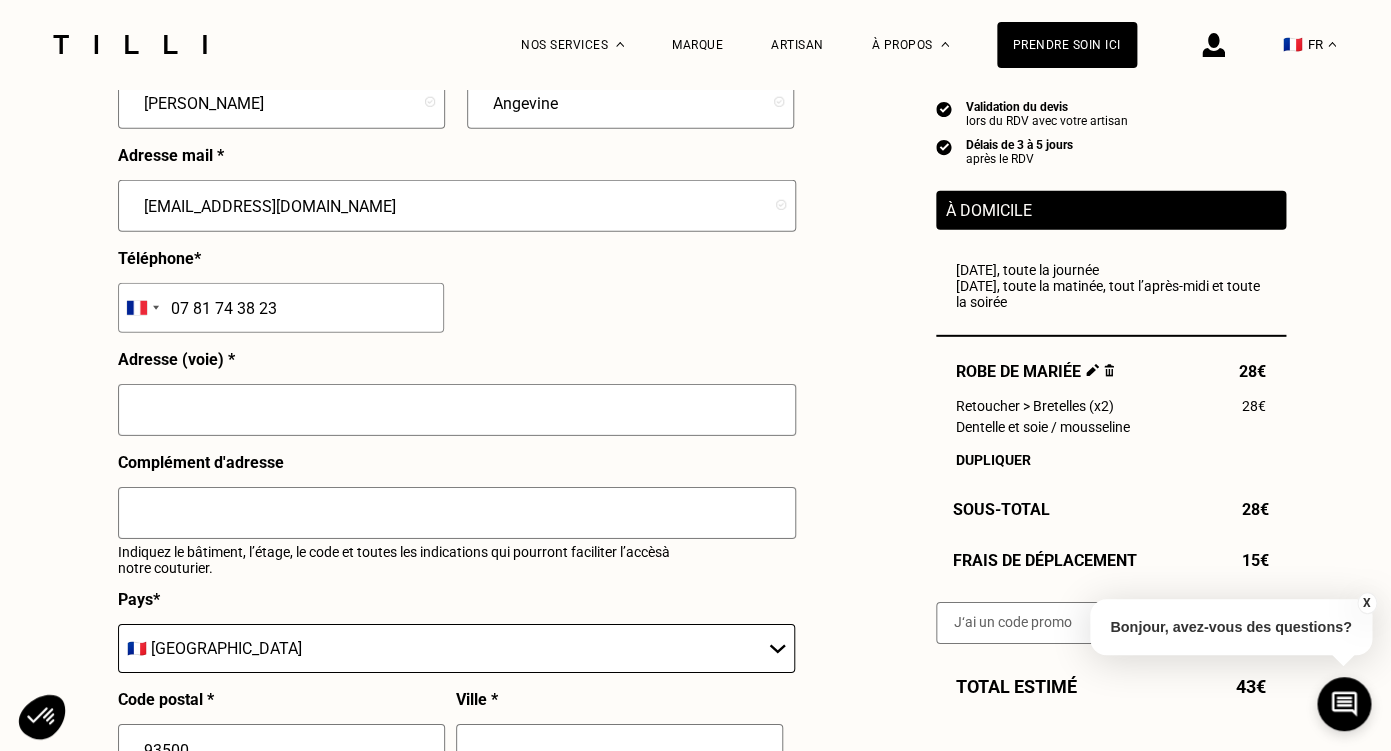 type on "07 81 74 38 23" 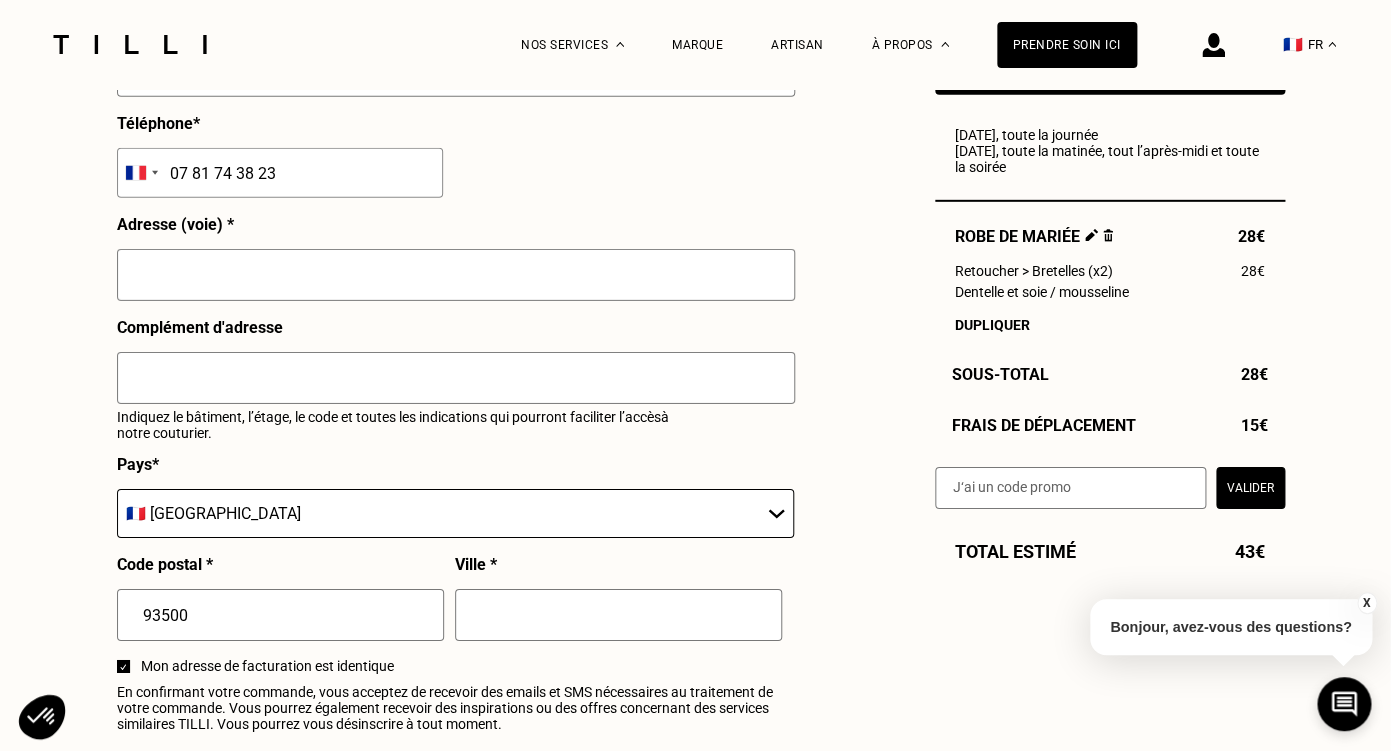 scroll, scrollTop: 2090, scrollLeft: 1, axis: both 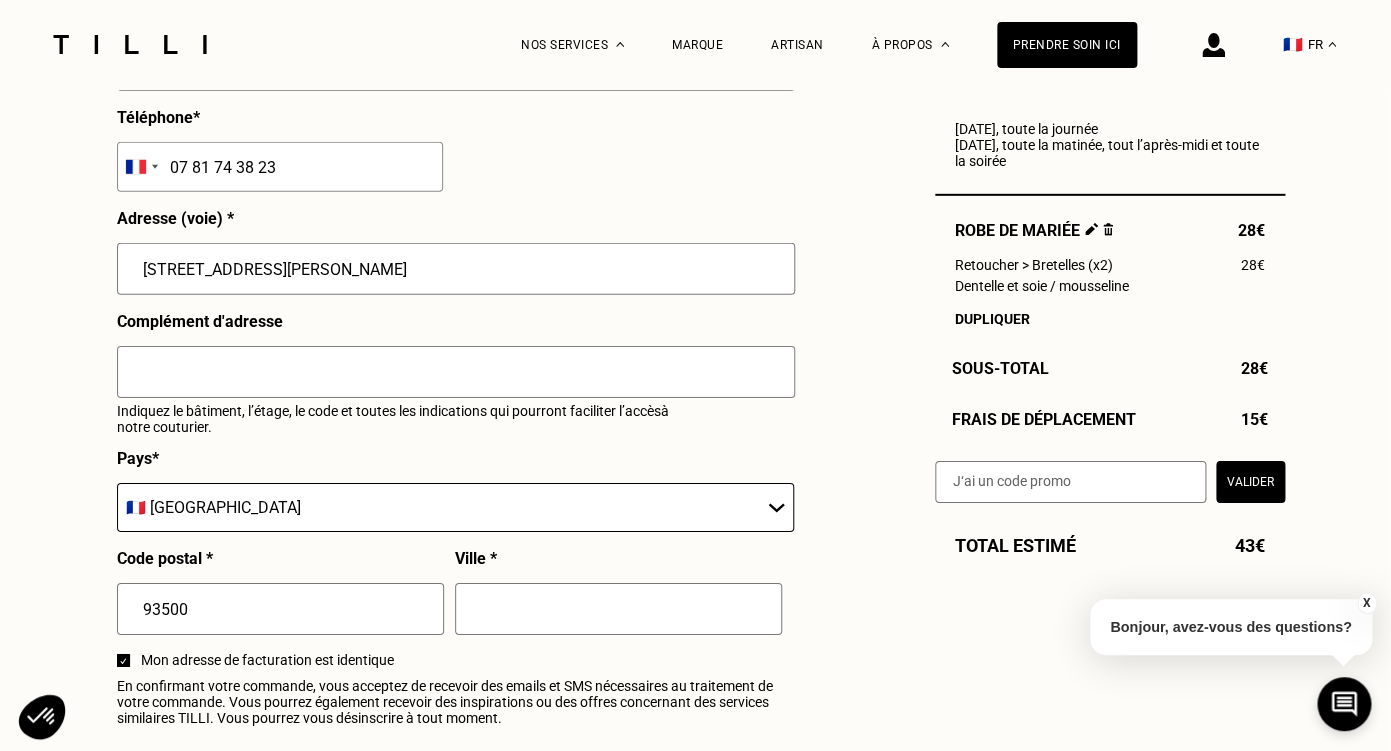 type on "[STREET_ADDRESS][PERSON_NAME]" 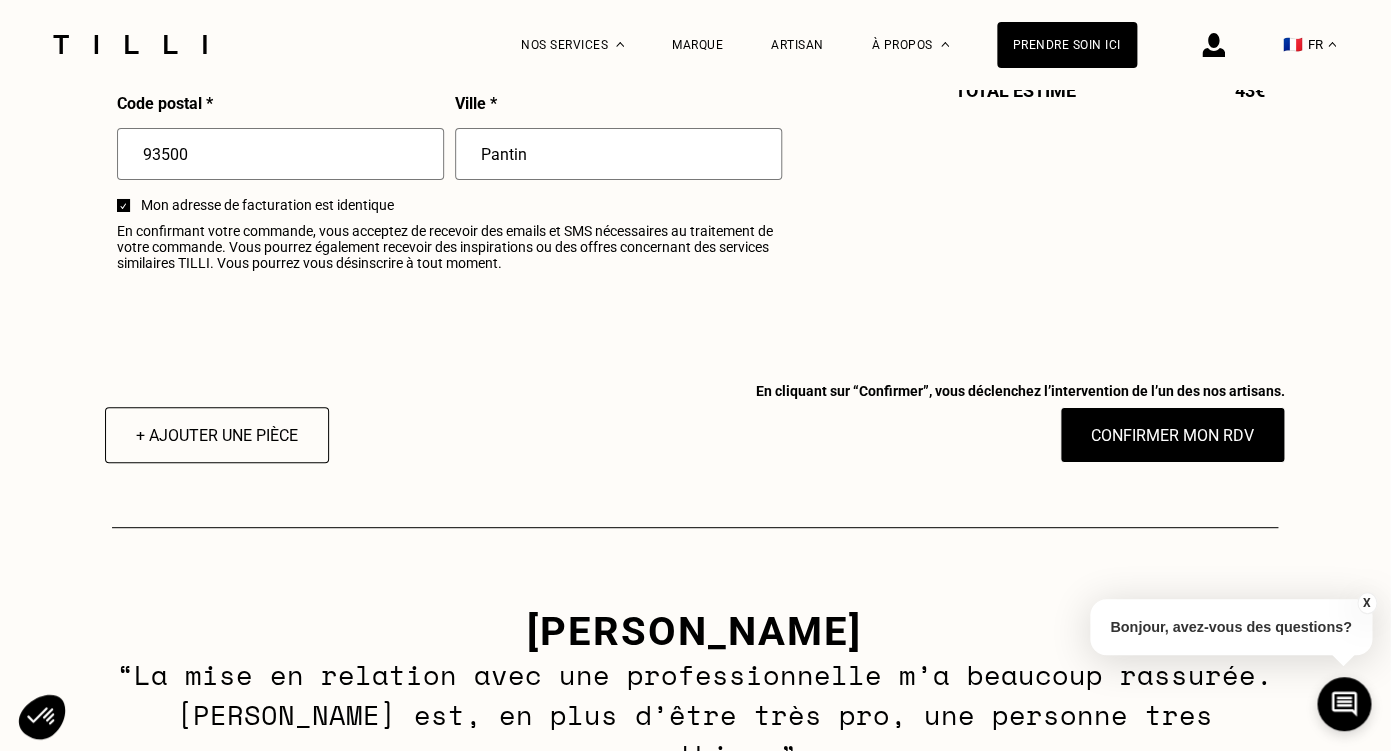 scroll, scrollTop: 2549, scrollLeft: 3, axis: both 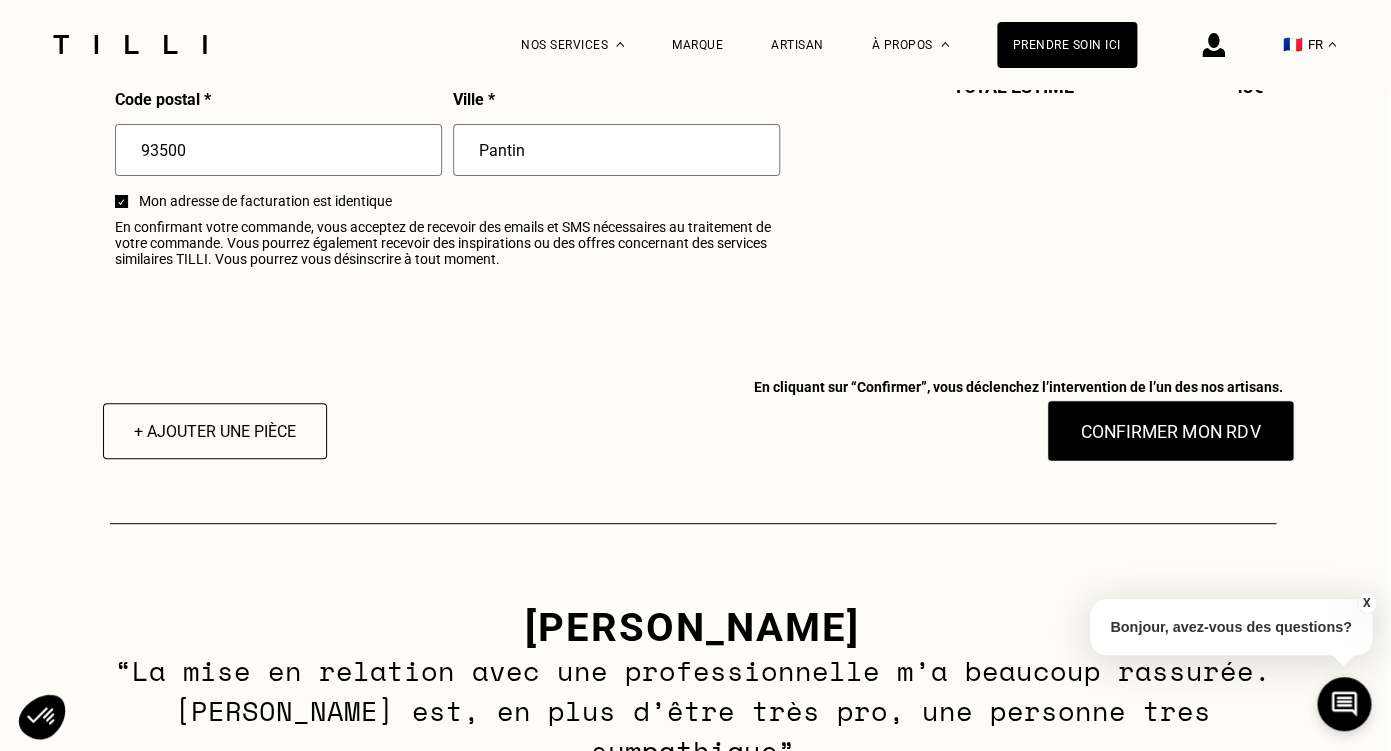type on "Pantin" 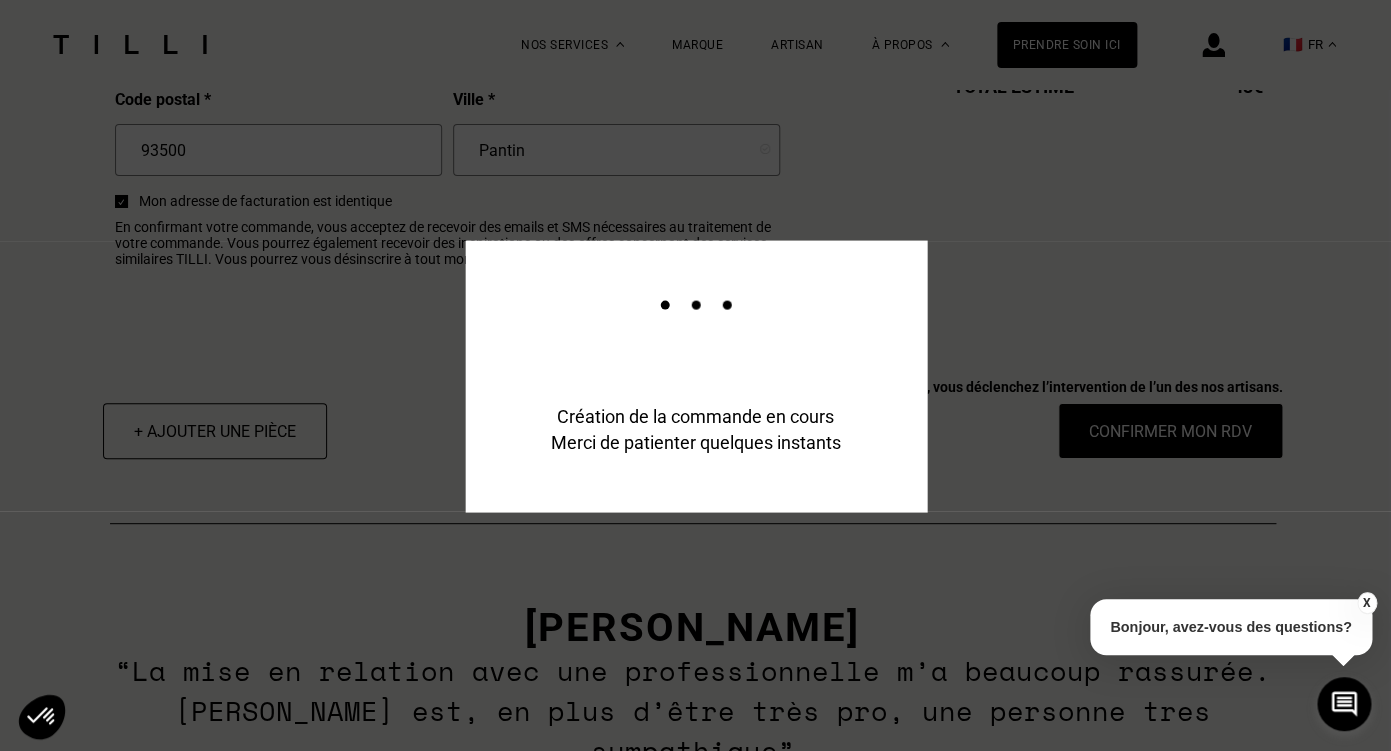 type on "[EMAIL_ADDRESS][DOMAIN_NAME]" 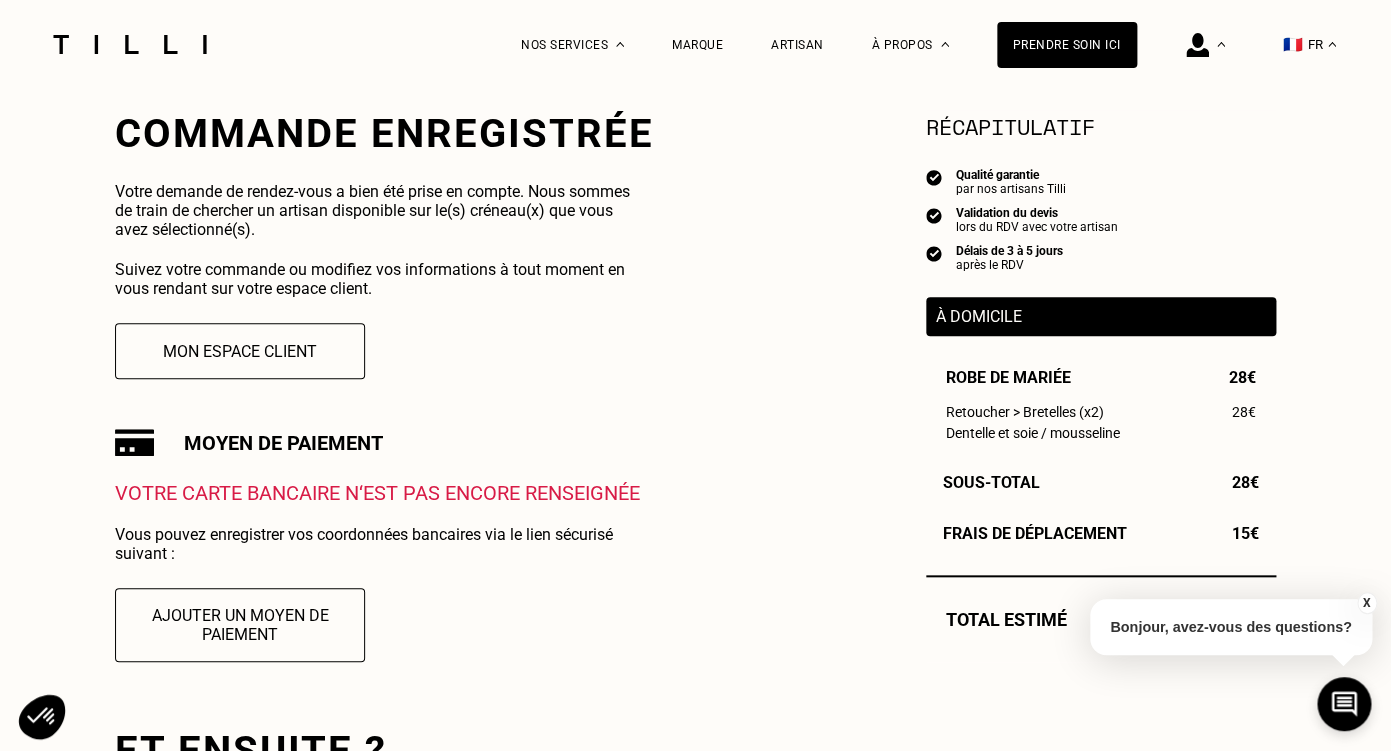 scroll, scrollTop: 0, scrollLeft: 0, axis: both 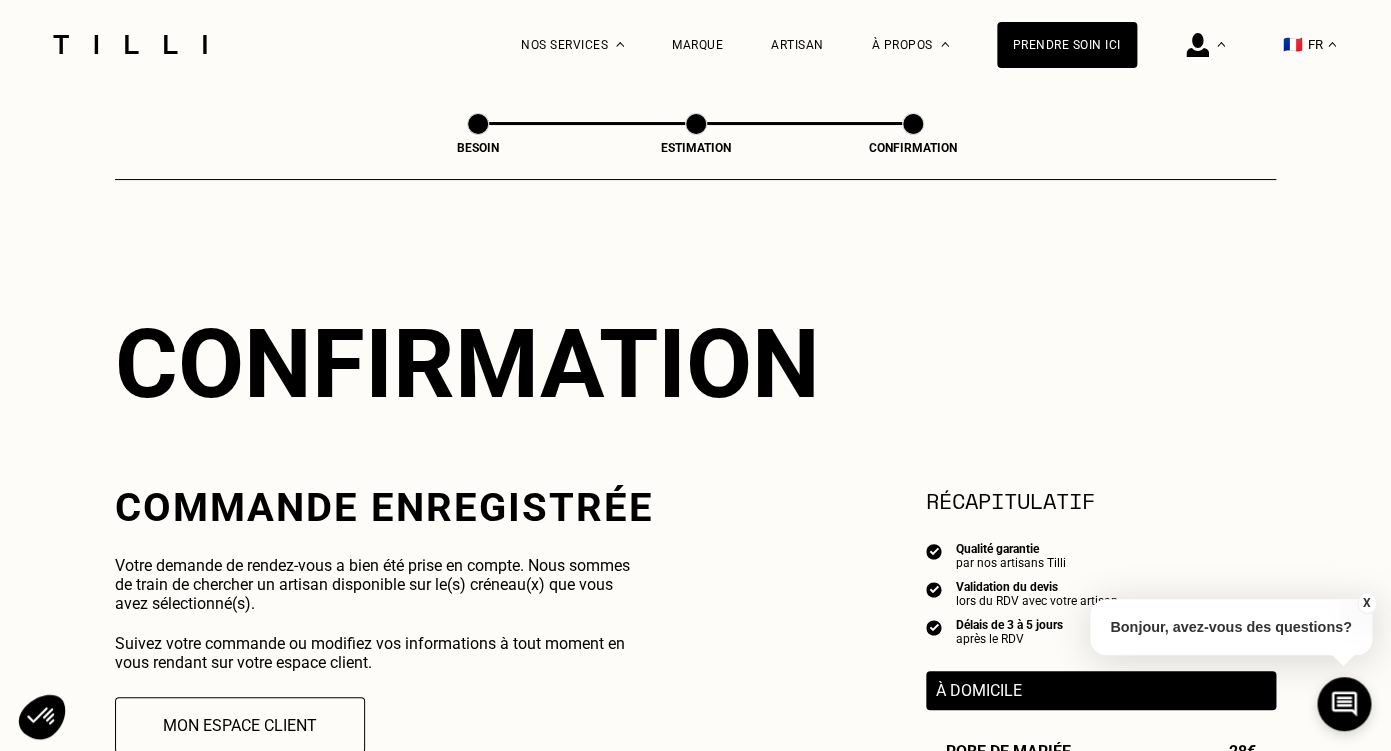 click at bounding box center [130, 44] 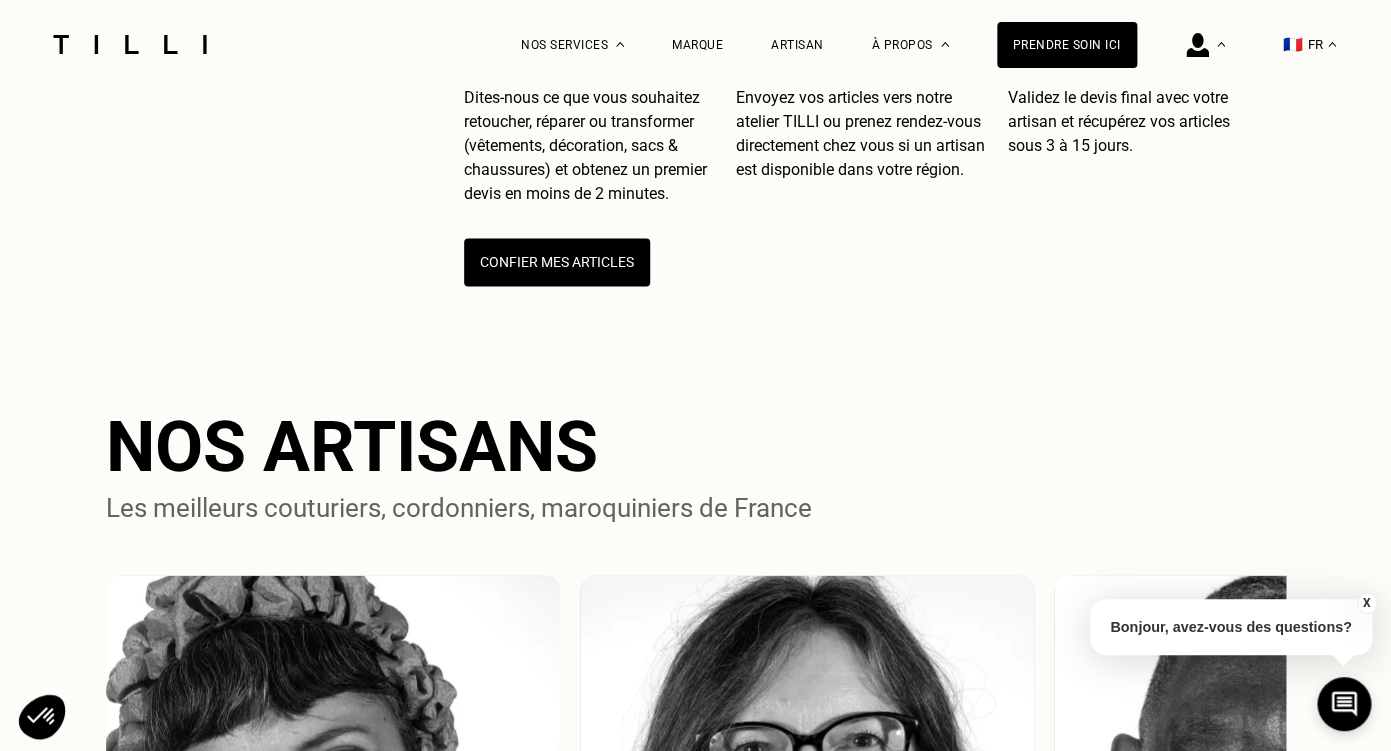 scroll, scrollTop: 0, scrollLeft: 0, axis: both 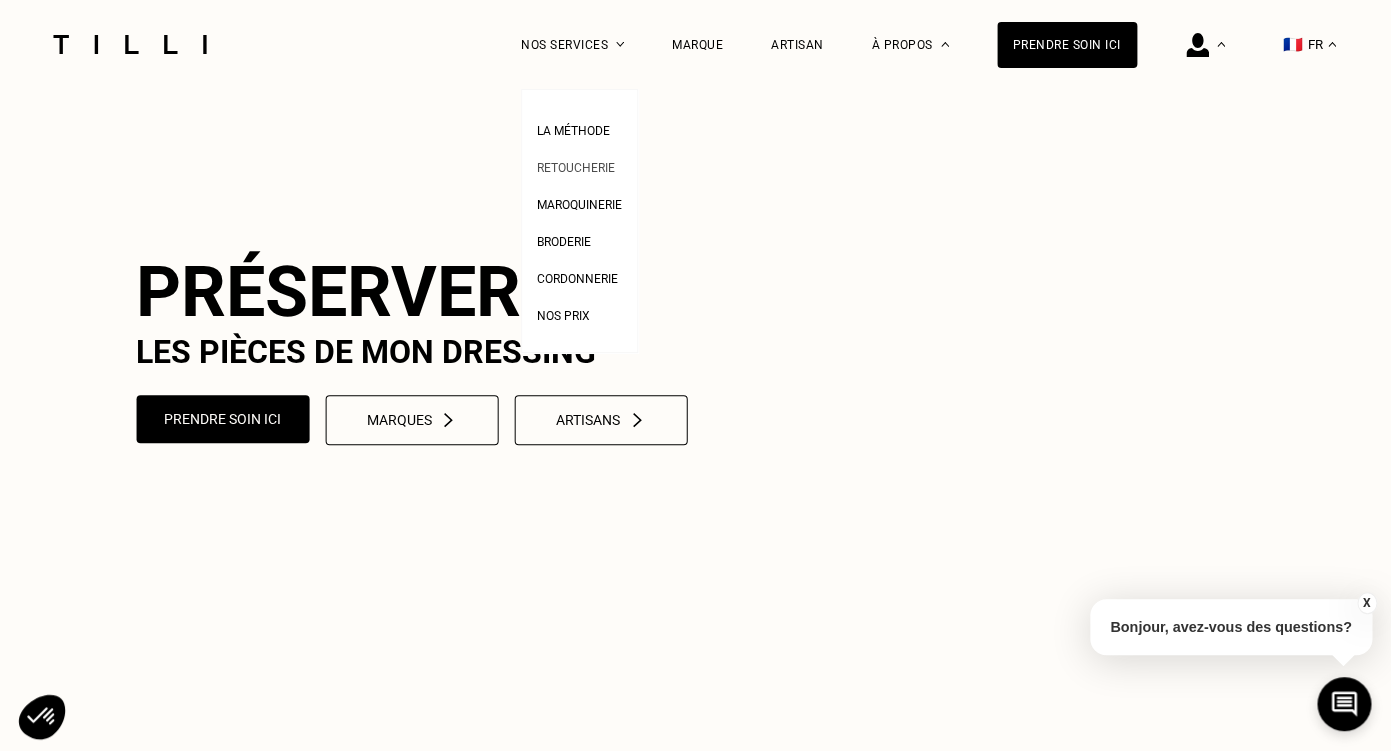 click on "Retoucherie" at bounding box center [576, 168] 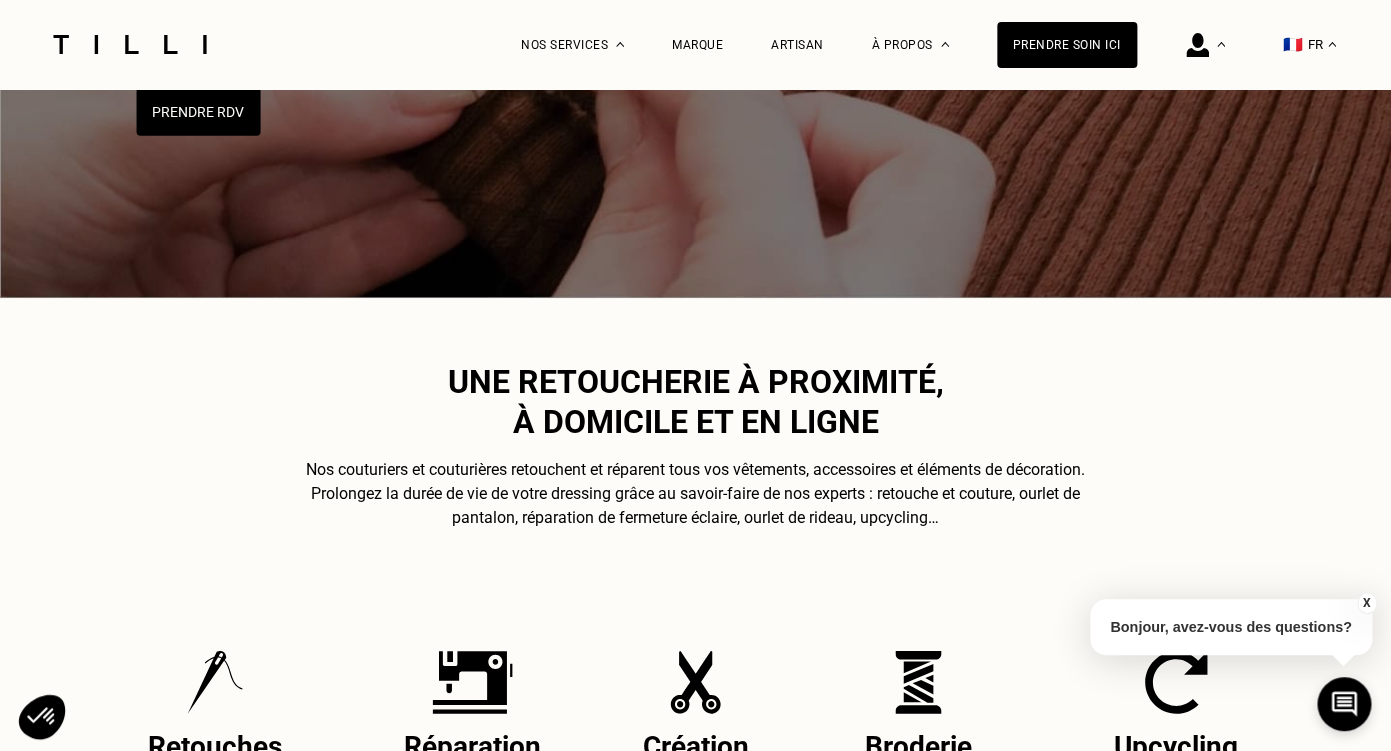 scroll, scrollTop: 0, scrollLeft: 0, axis: both 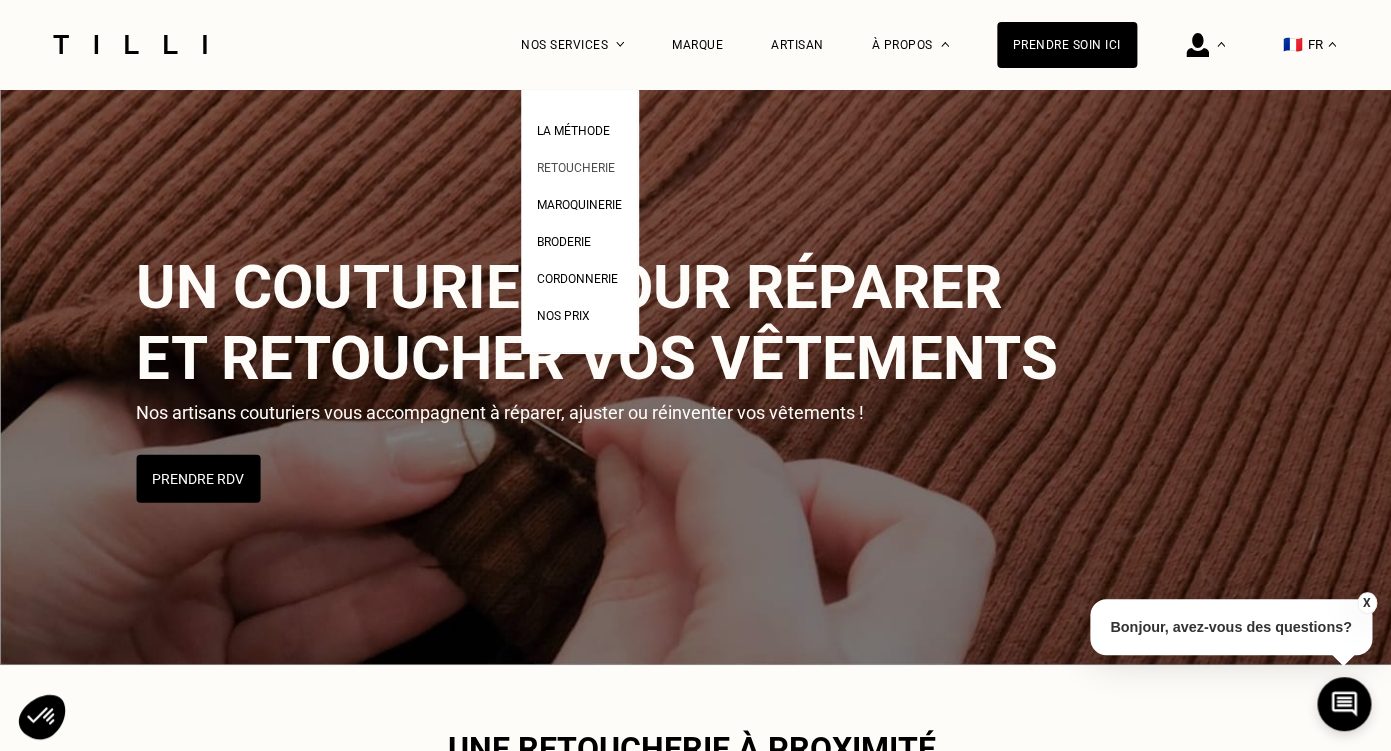 click on "Retoucherie" at bounding box center (576, 165) 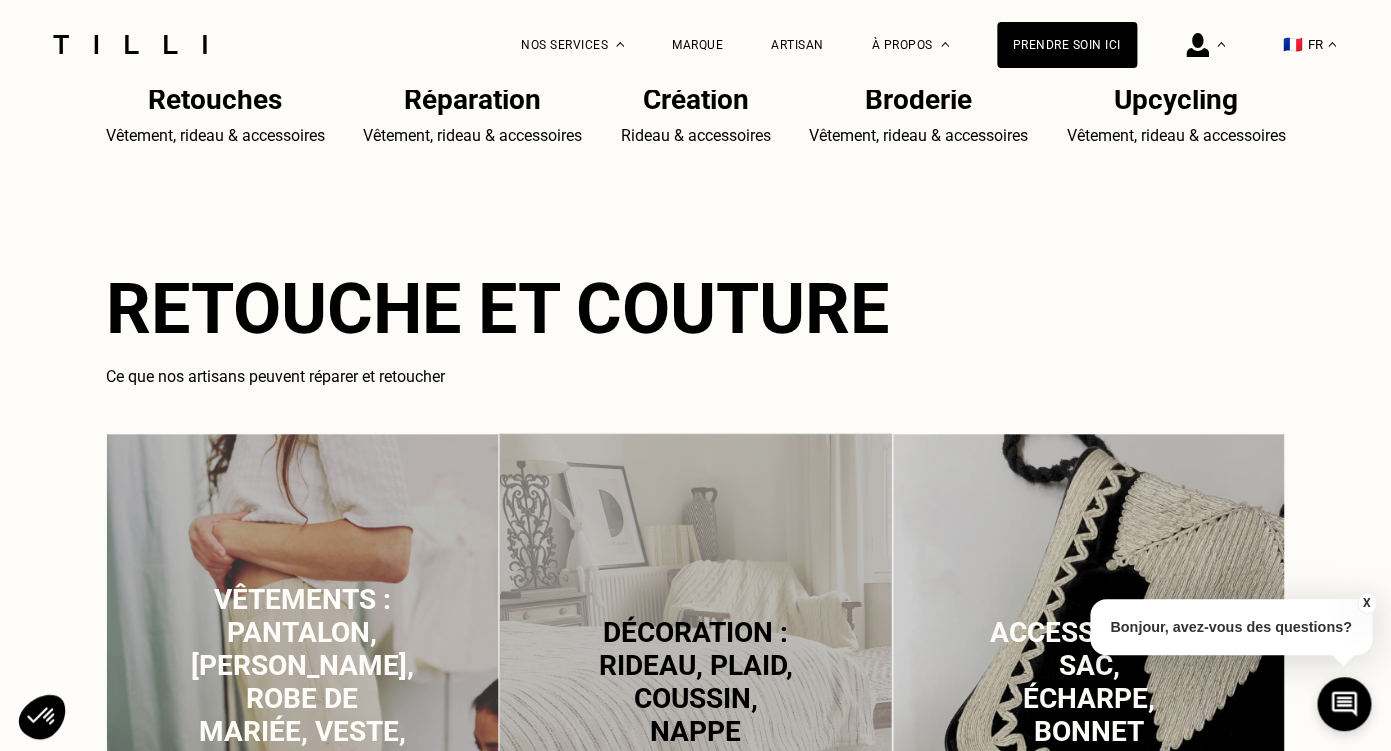 scroll, scrollTop: 1310, scrollLeft: 0, axis: vertical 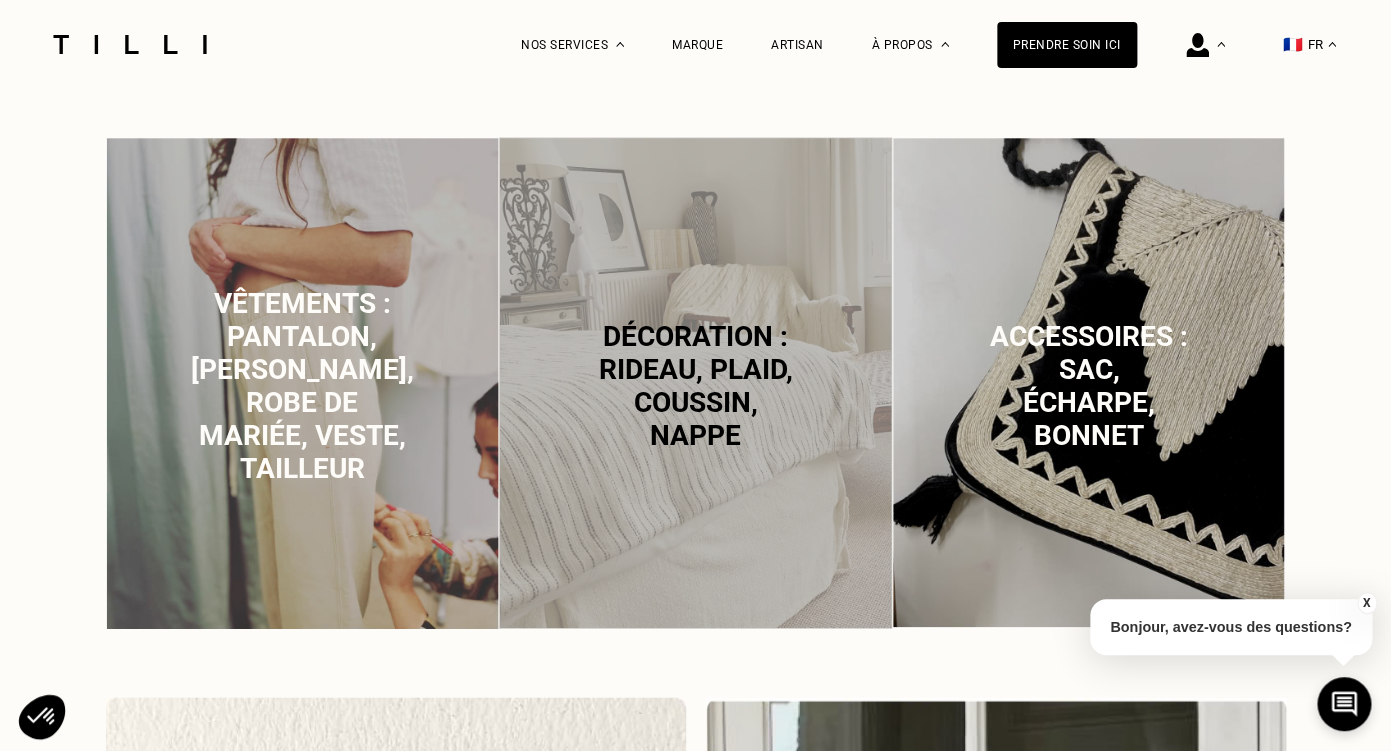 click on "Vêtements : pantalon, [PERSON_NAME], robe de mariée, veste, tailleur" at bounding box center [302, 385] 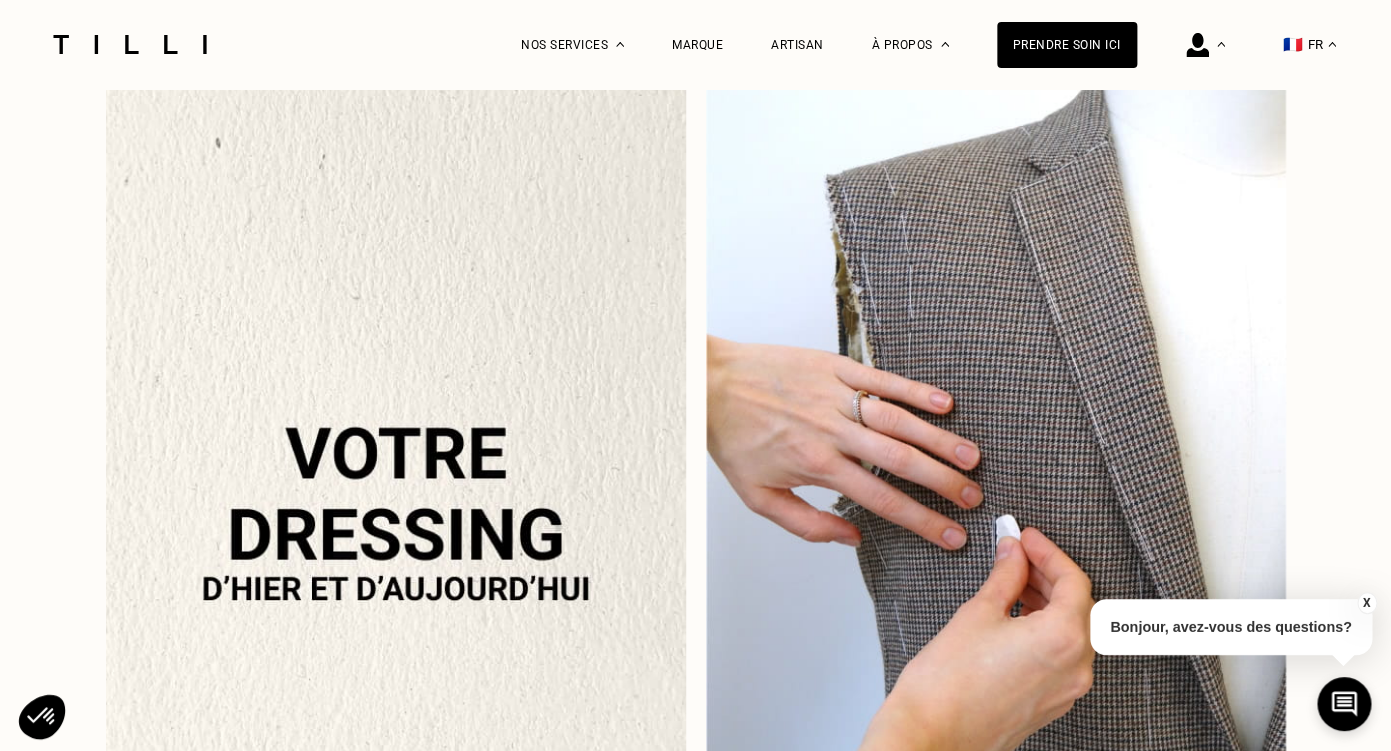 scroll, scrollTop: 1928, scrollLeft: 0, axis: vertical 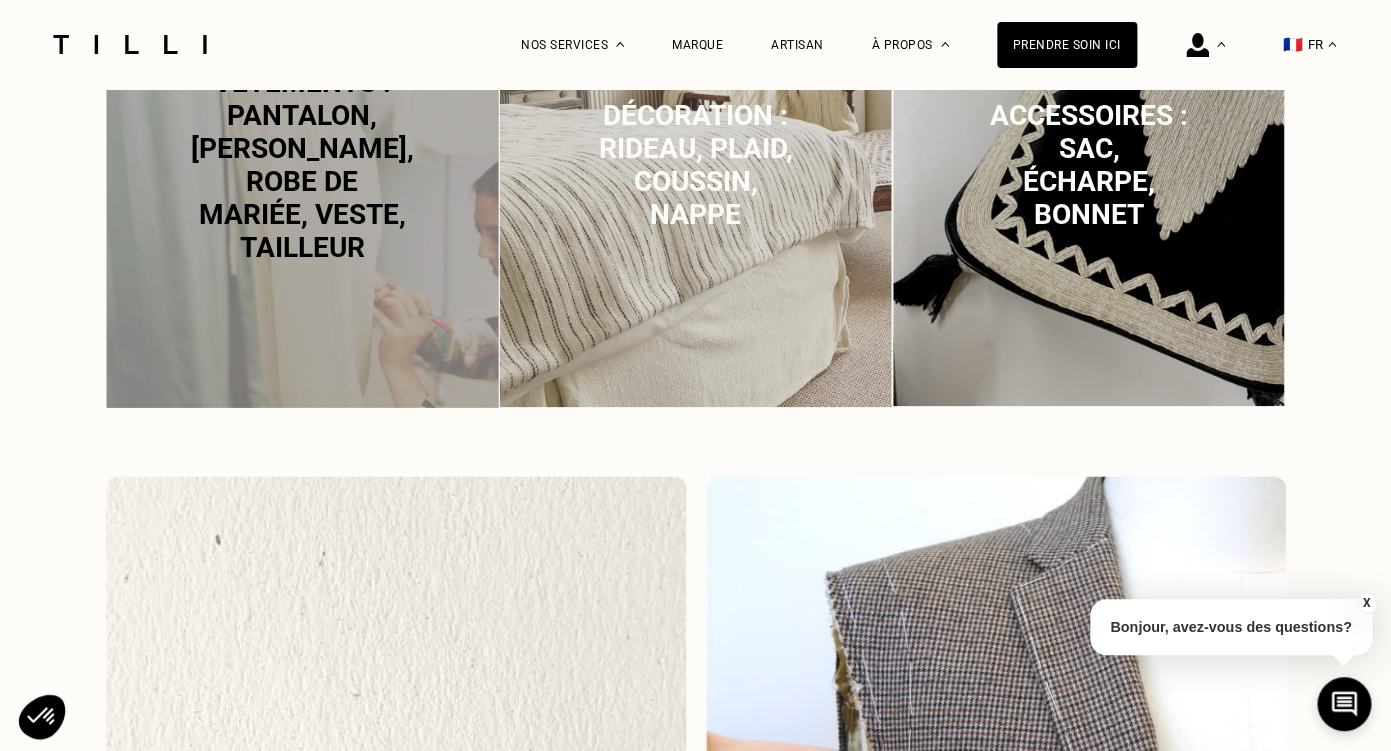 click on "Vêtements : pantalon, [PERSON_NAME], robe de mariée, veste, tailleur" at bounding box center [302, 165] 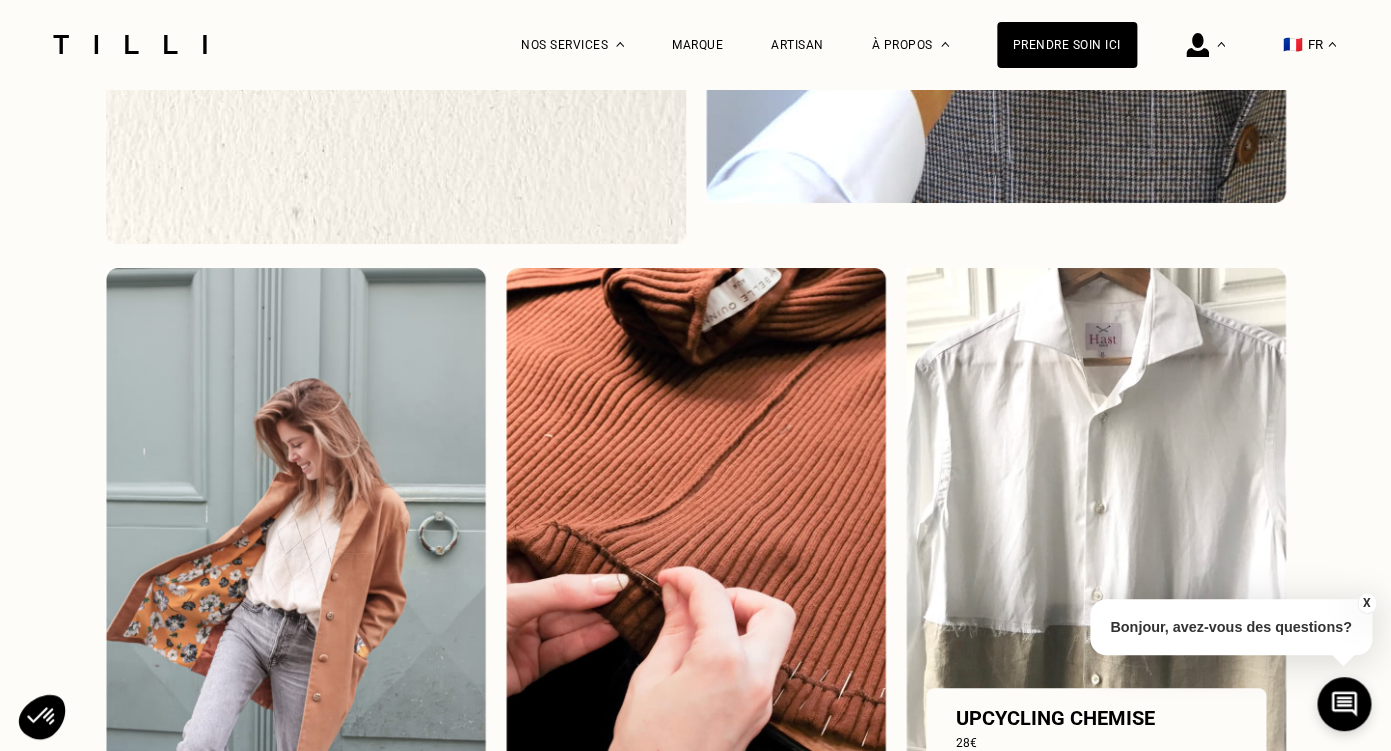 scroll, scrollTop: 1629, scrollLeft: 0, axis: vertical 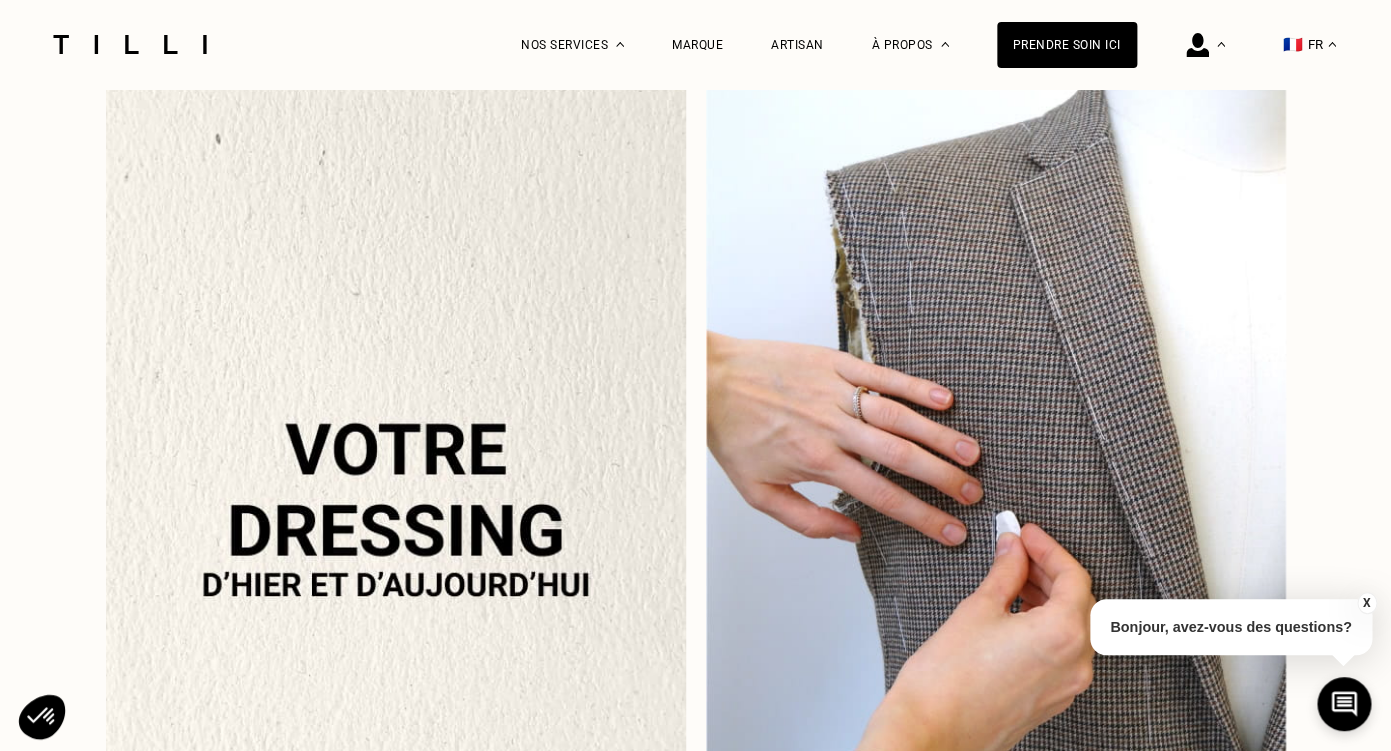click at bounding box center (396, 507) 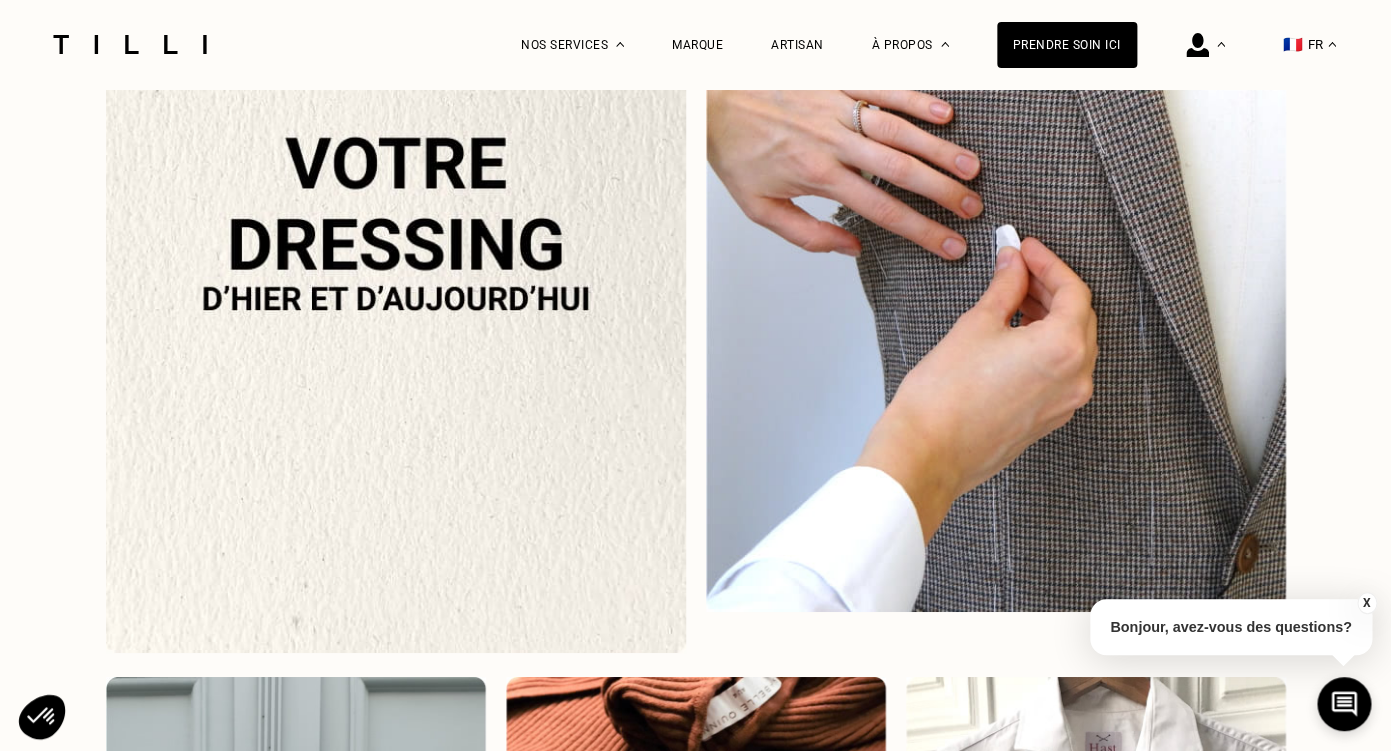 scroll, scrollTop: 2290, scrollLeft: 0, axis: vertical 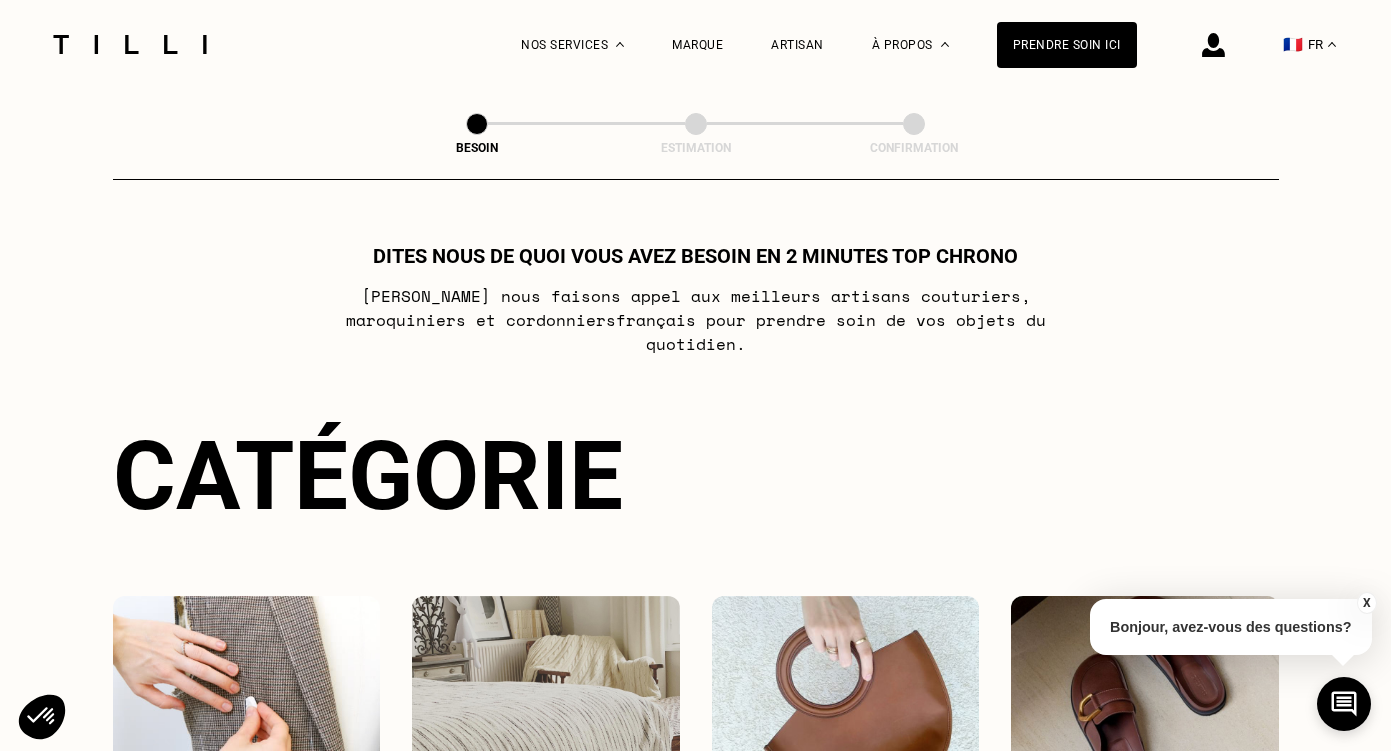 select on "FR" 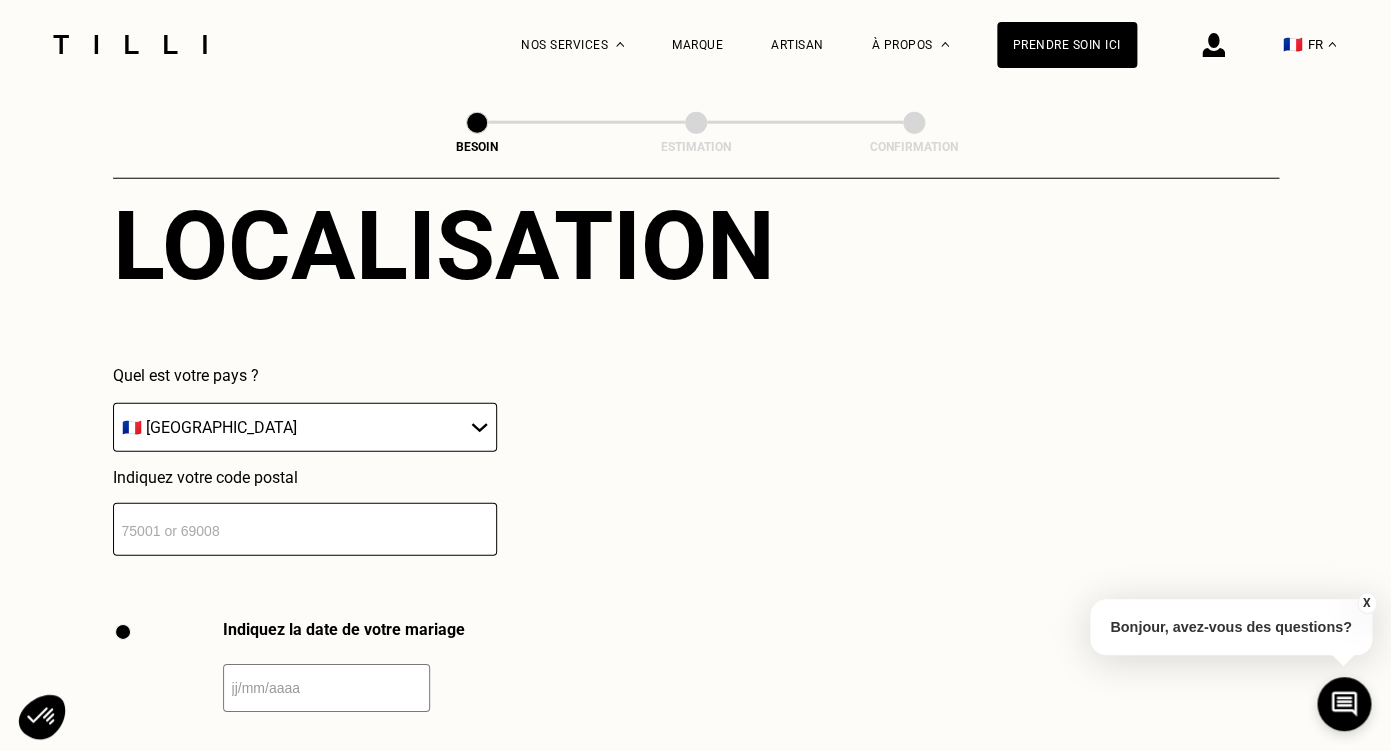 scroll, scrollTop: 1867, scrollLeft: 0, axis: vertical 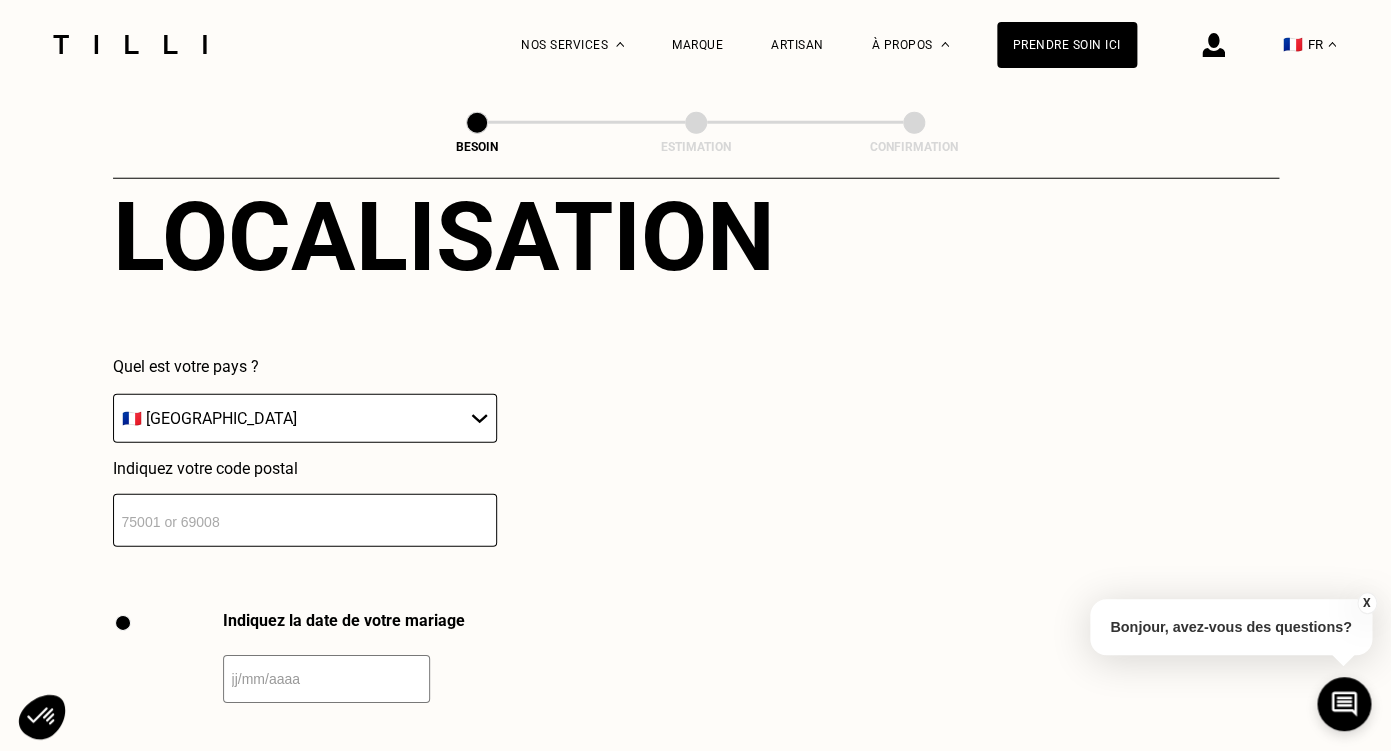 click at bounding box center (305, 520) 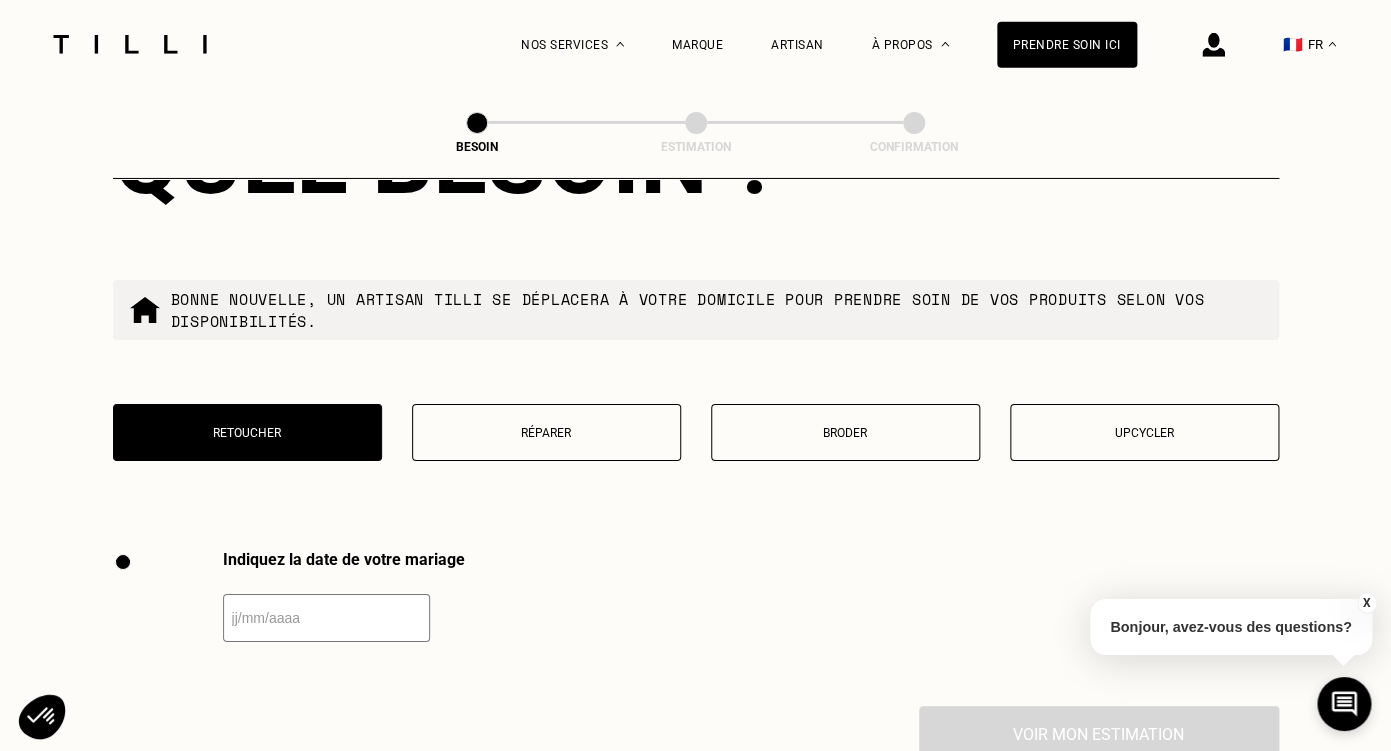 scroll, scrollTop: 2449, scrollLeft: 0, axis: vertical 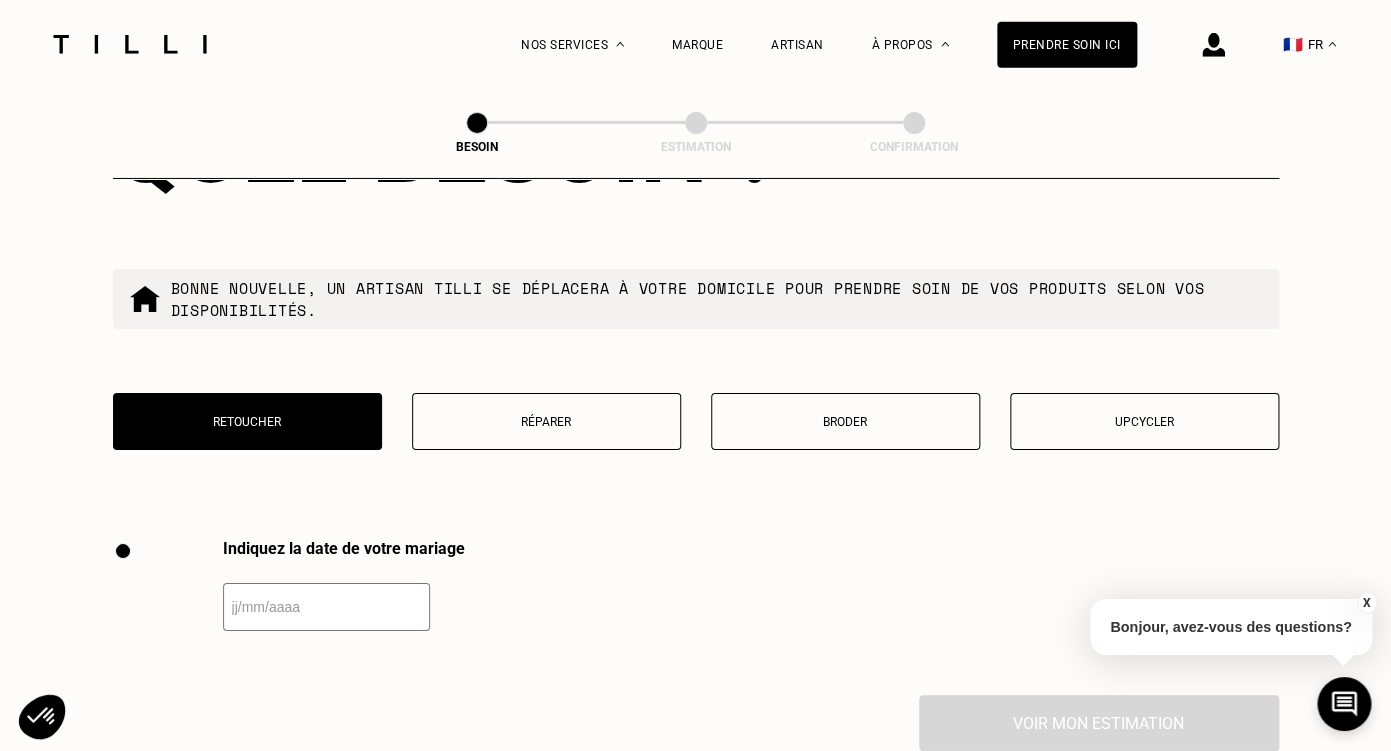 type on "93500" 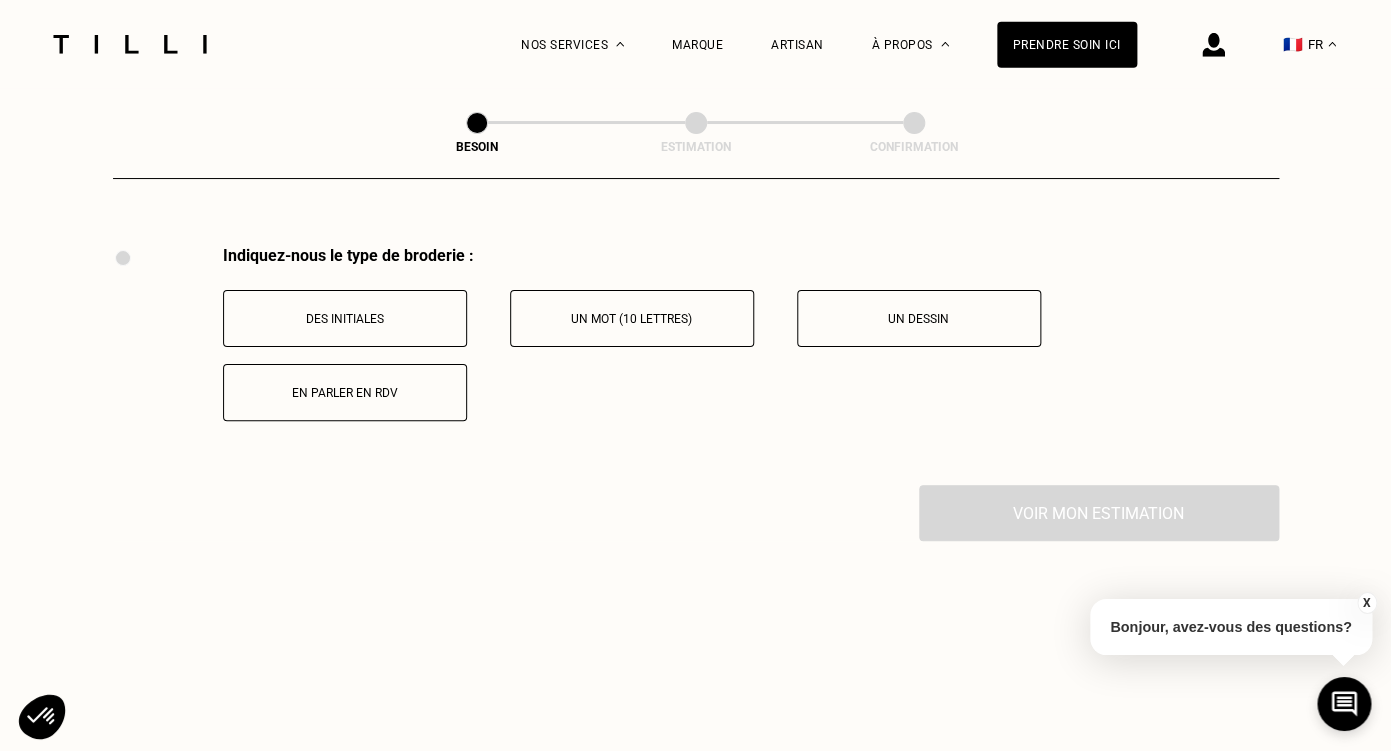 scroll, scrollTop: 2748, scrollLeft: 0, axis: vertical 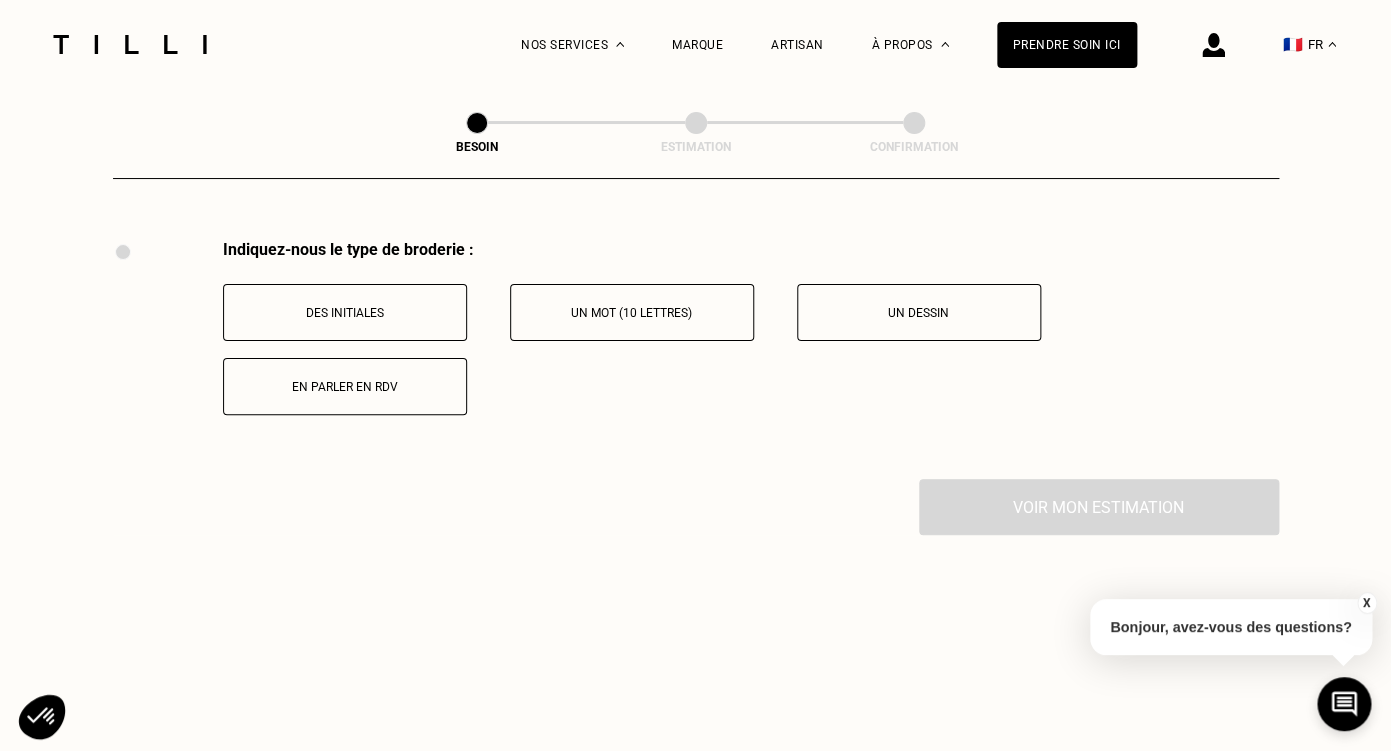 click on "En parler en RDV" at bounding box center (345, 387) 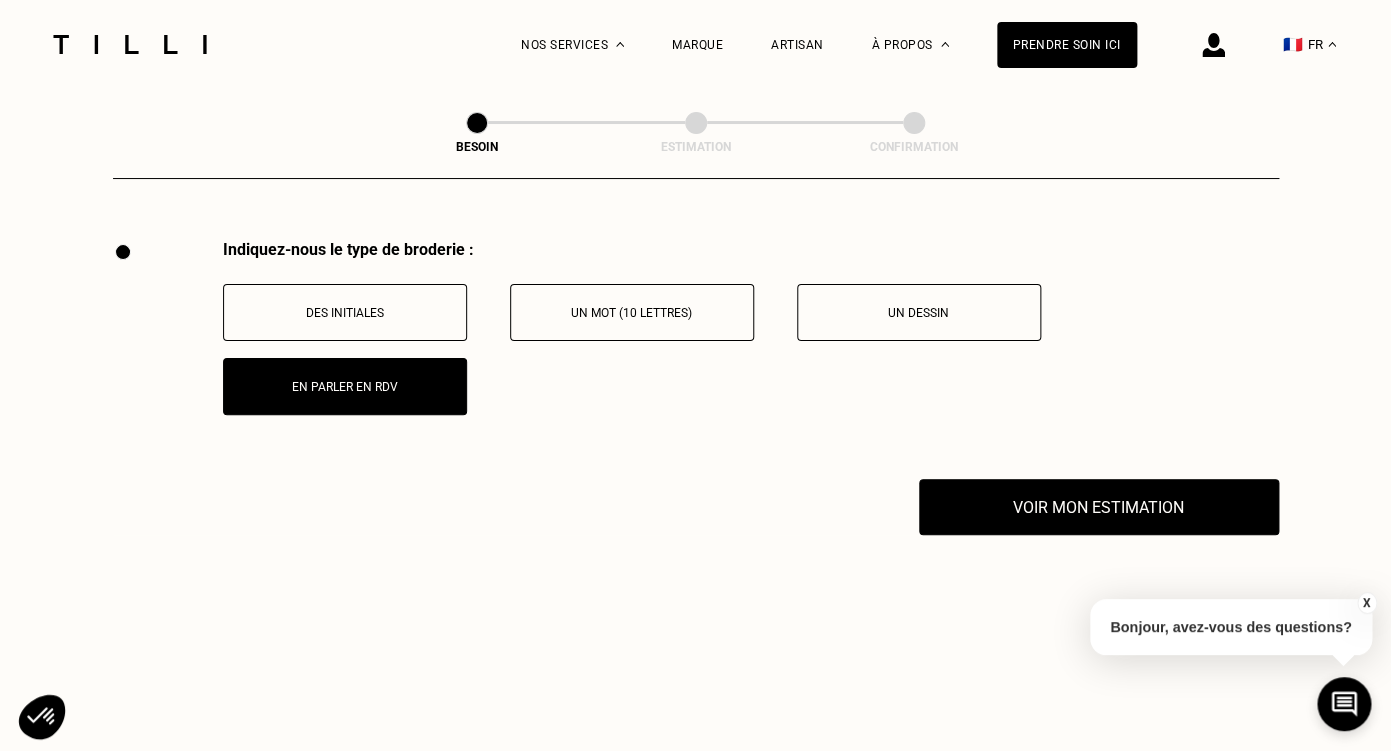 drag, startPoint x: 906, startPoint y: 253, endPoint x: 906, endPoint y: 287, distance: 34 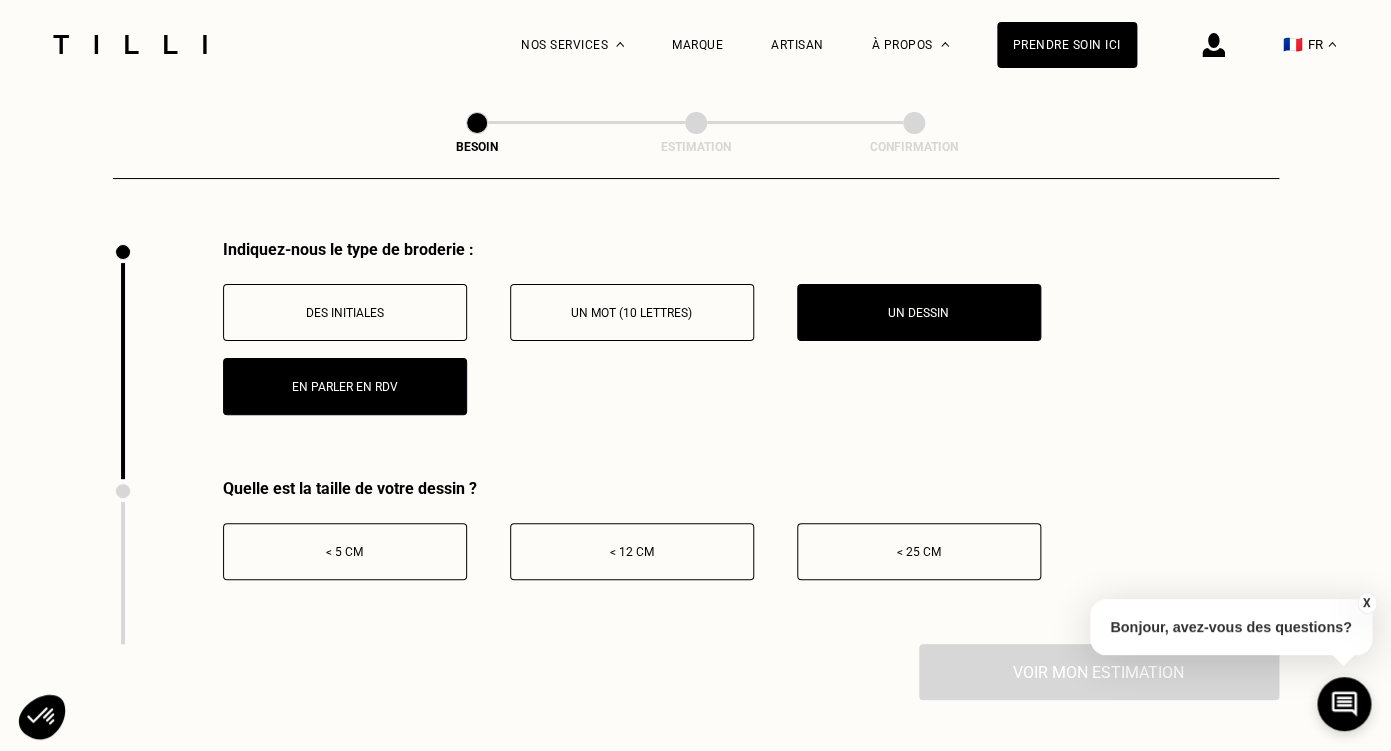 click on "< 25 cm" at bounding box center (919, 551) 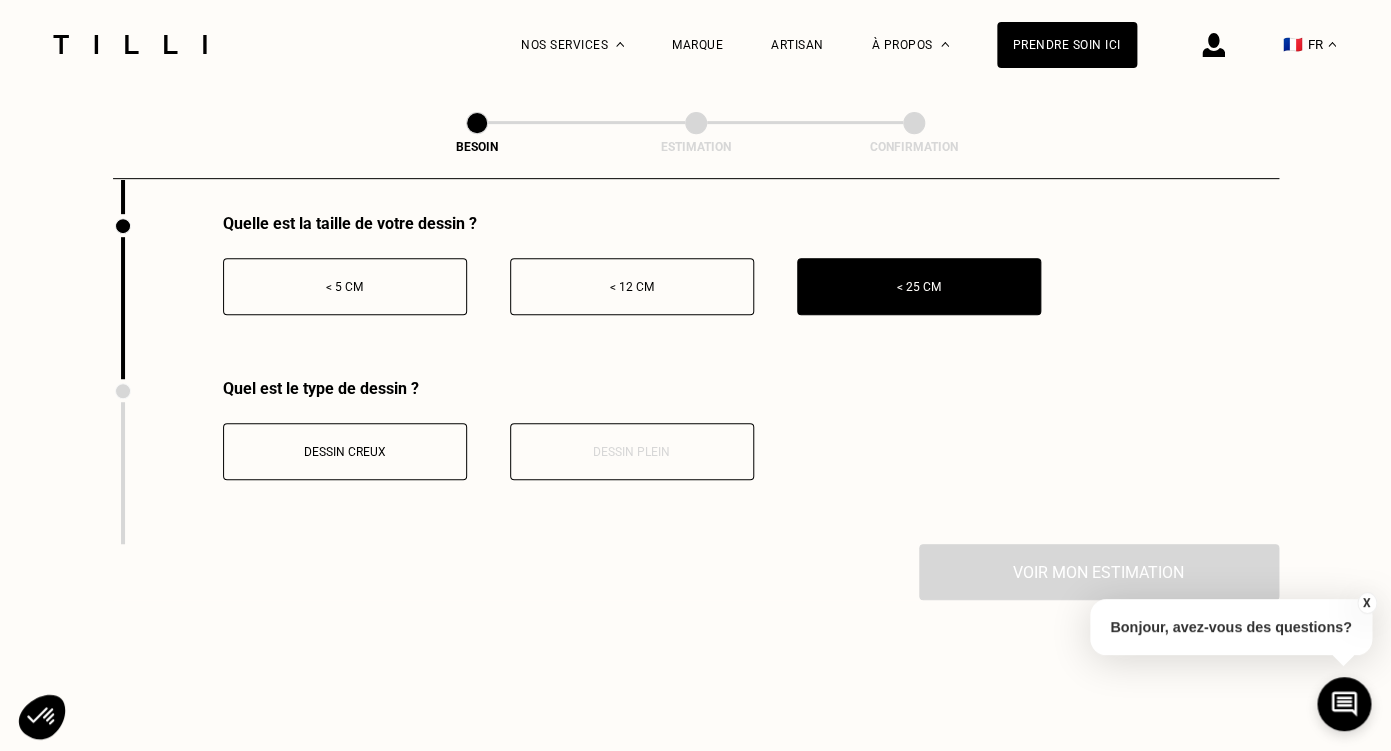 scroll, scrollTop: 3014, scrollLeft: 0, axis: vertical 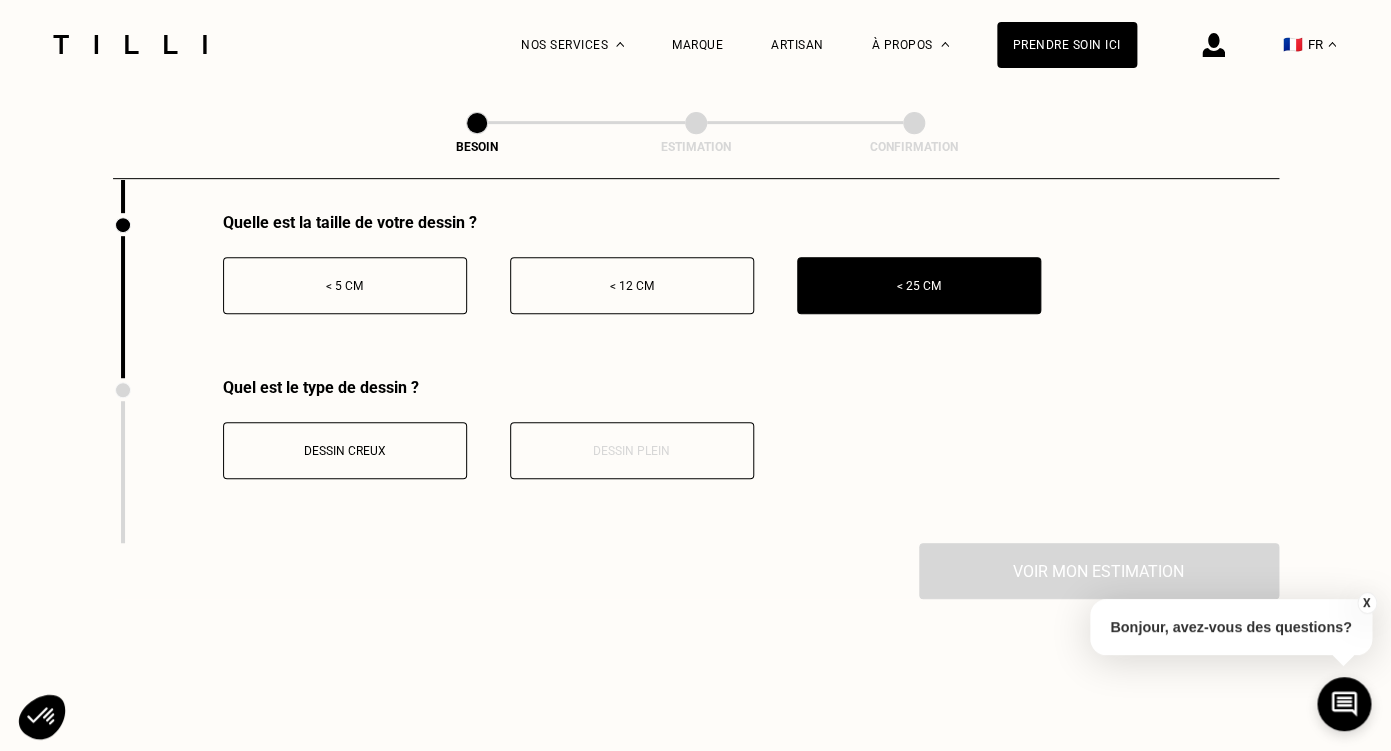 click on "Dessin creux" at bounding box center [345, 450] 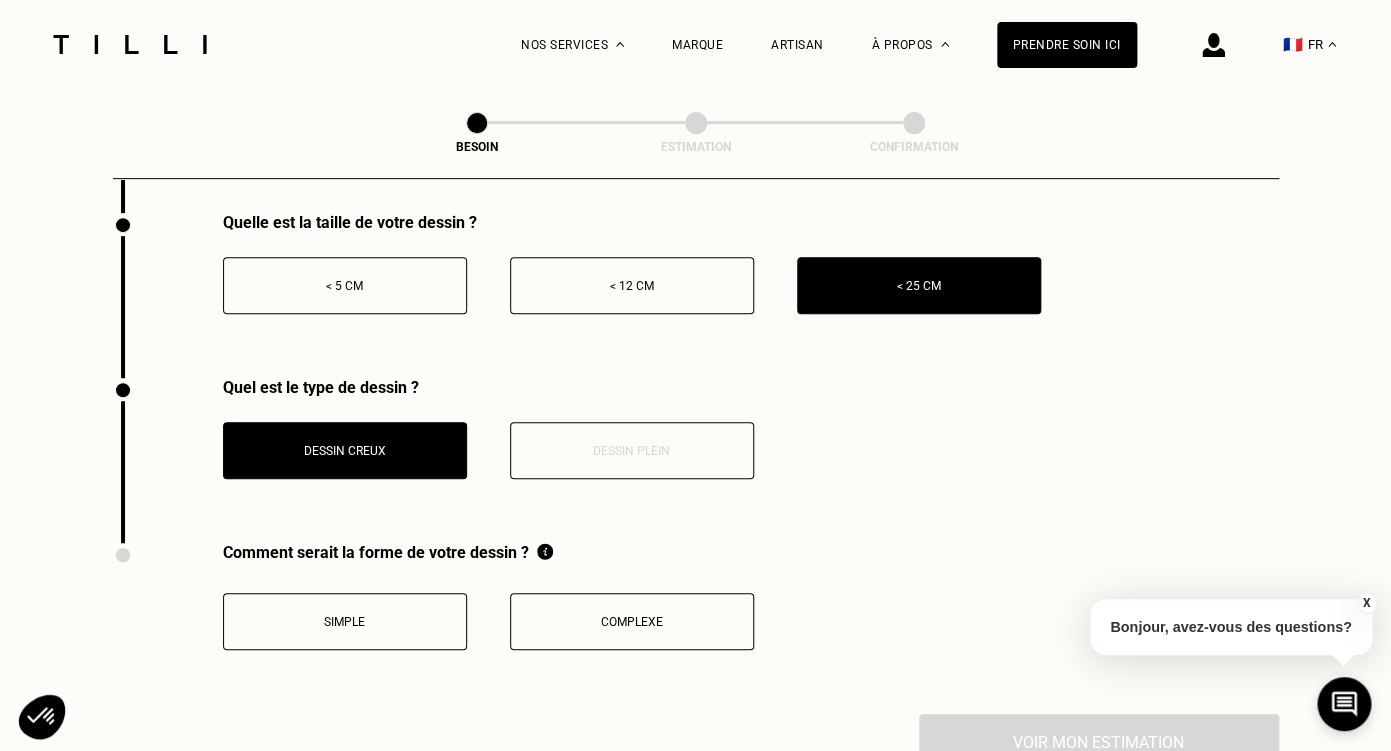 scroll, scrollTop: 3231, scrollLeft: 0, axis: vertical 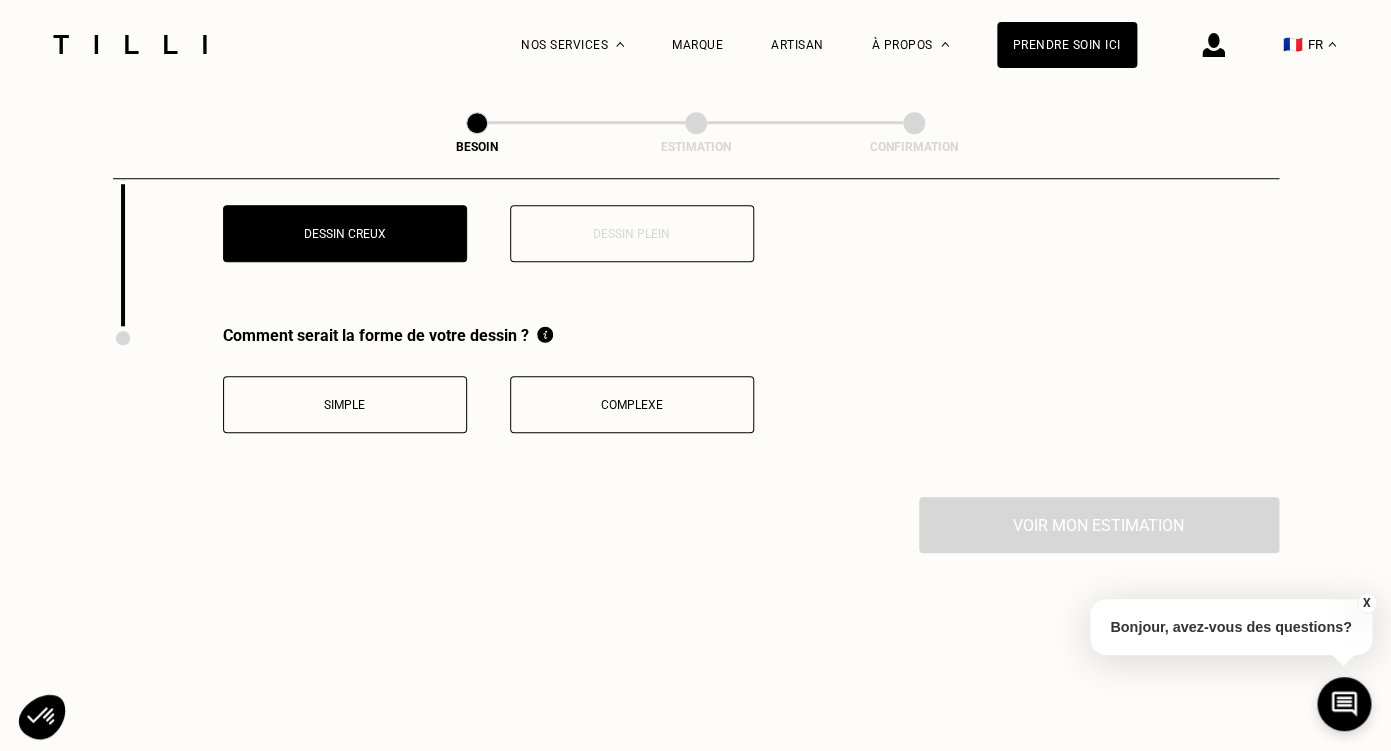 click on "Simple" at bounding box center [345, 405] 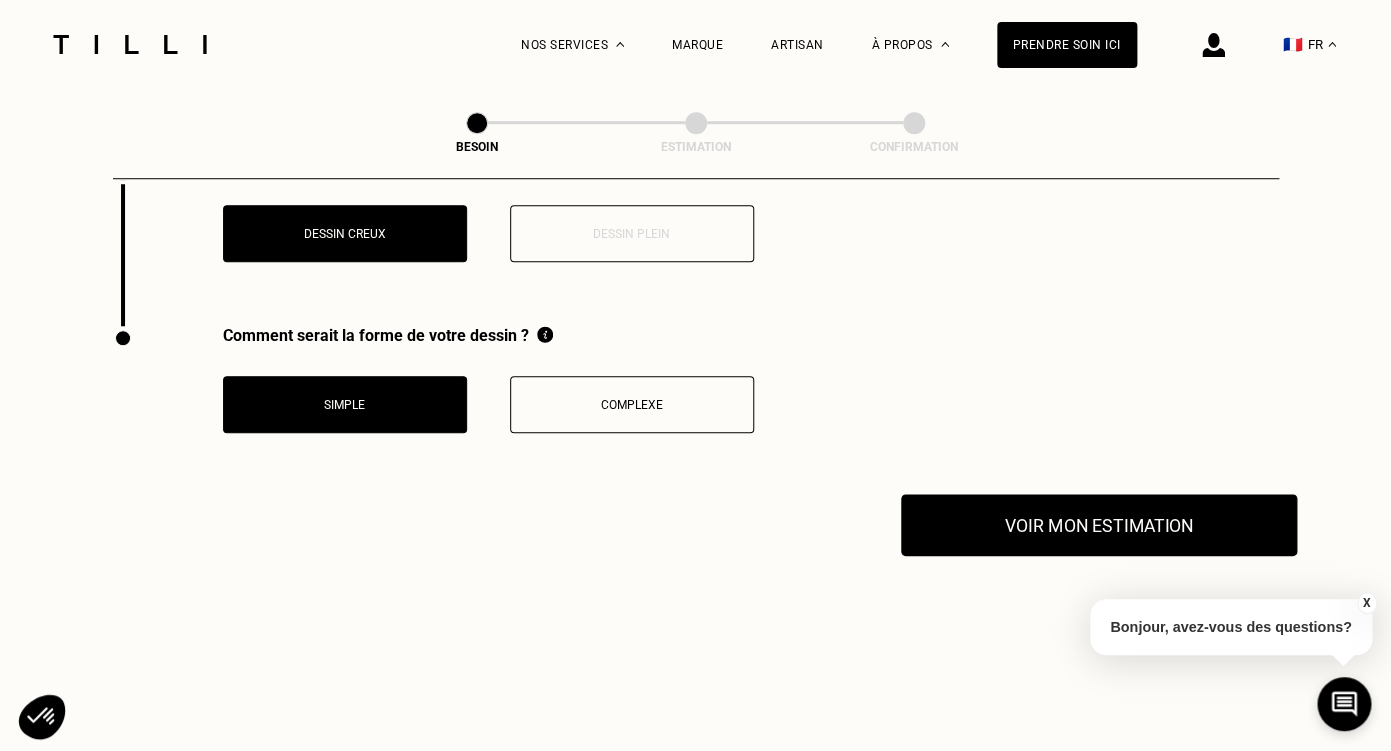 click on "Voir mon estimation" at bounding box center (1099, 525) 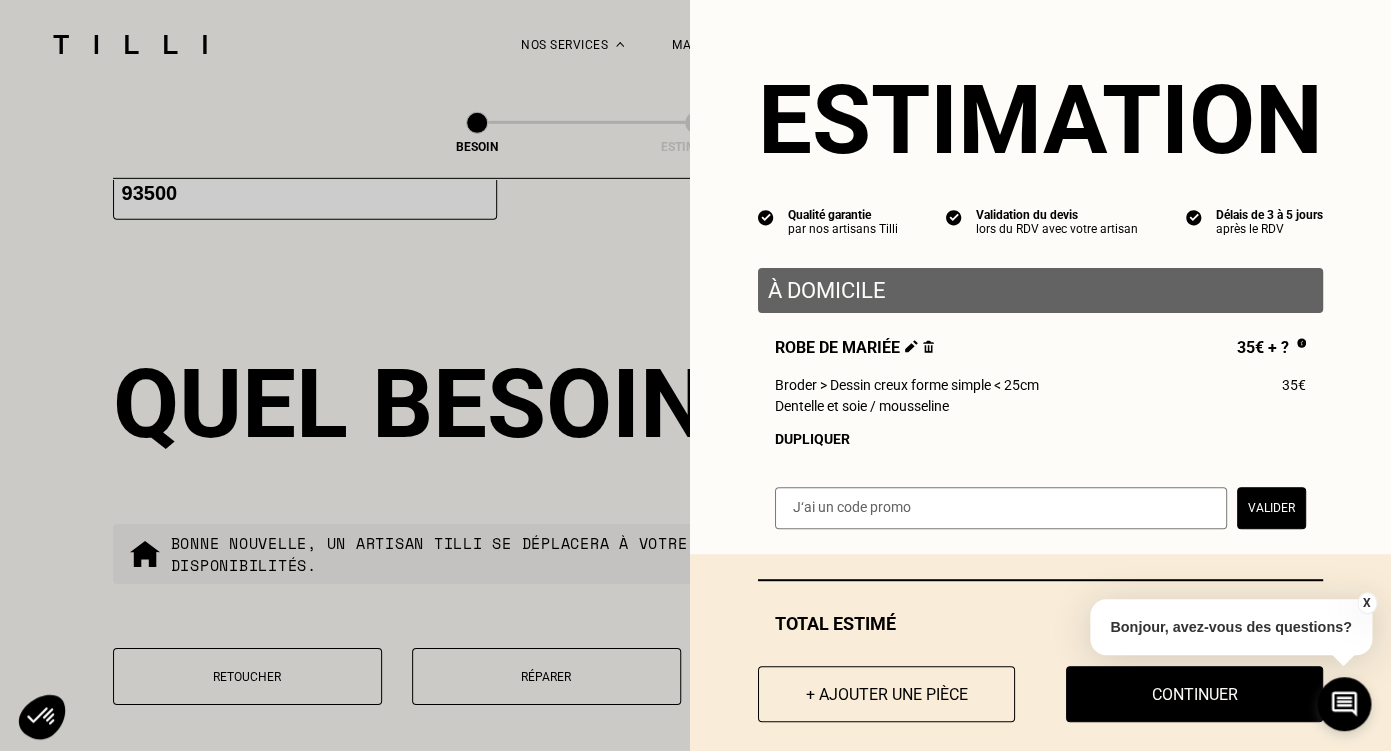 scroll, scrollTop: 1856, scrollLeft: 0, axis: vertical 